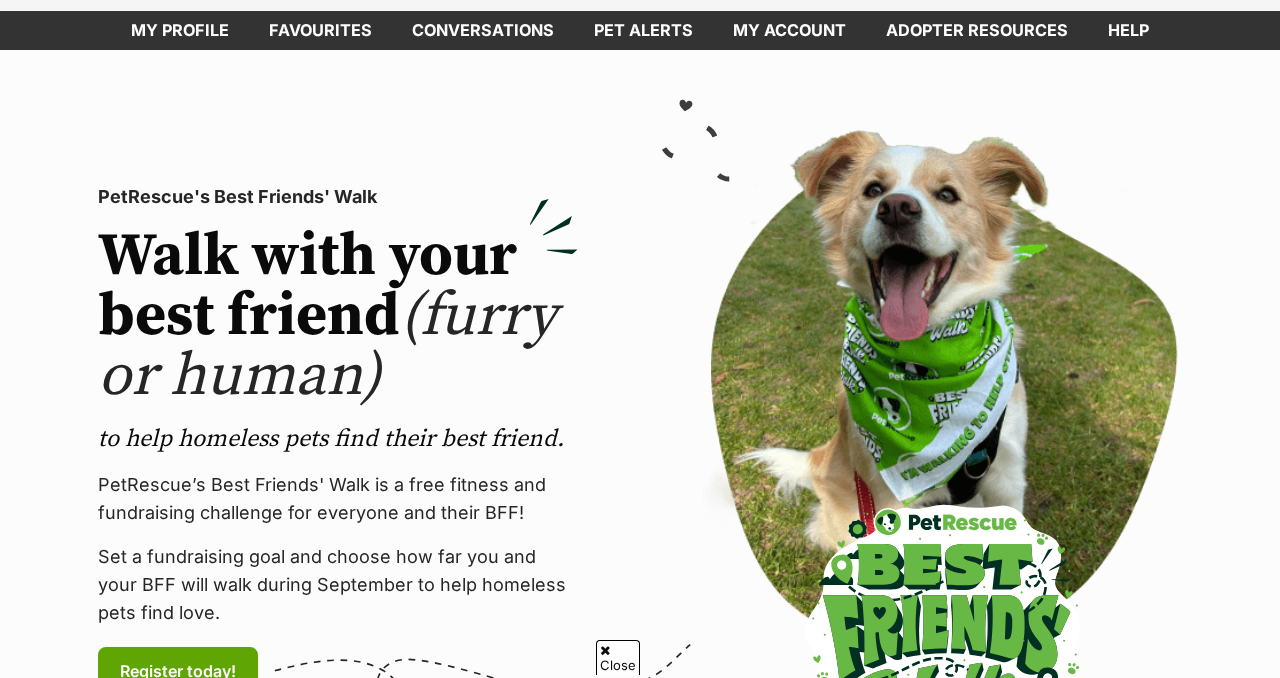 scroll, scrollTop: 43, scrollLeft: 0, axis: vertical 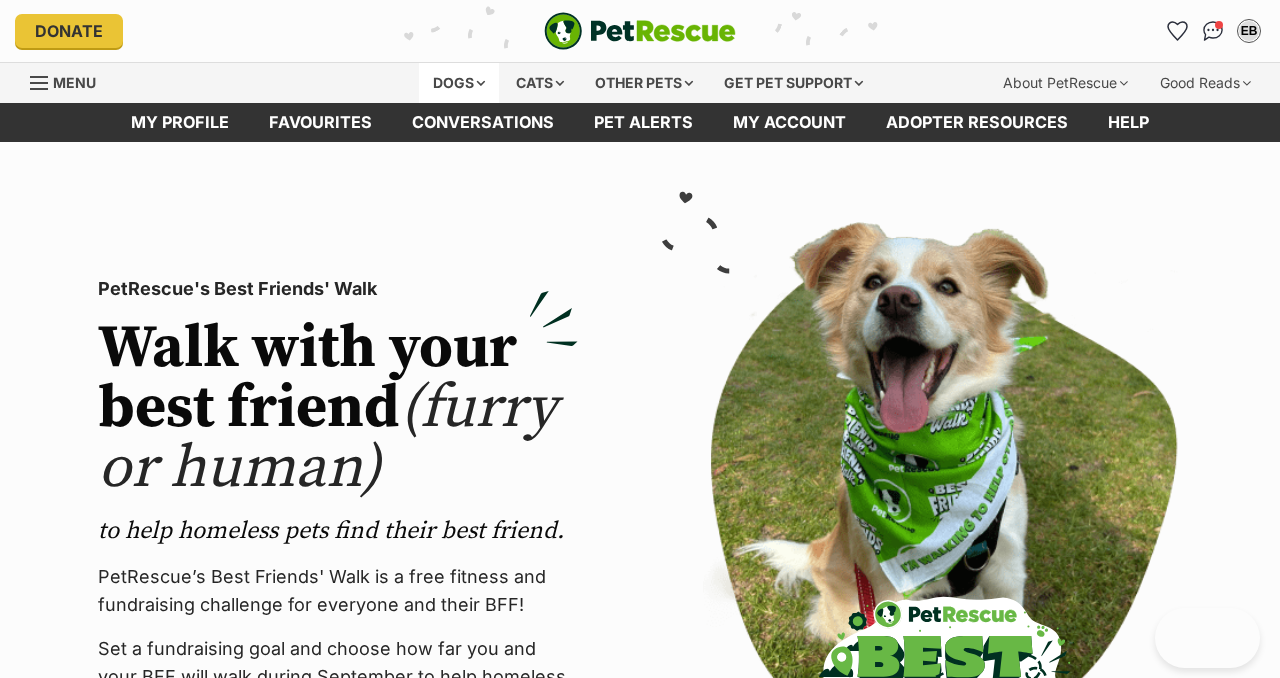 click on "Dogs" at bounding box center (459, 83) 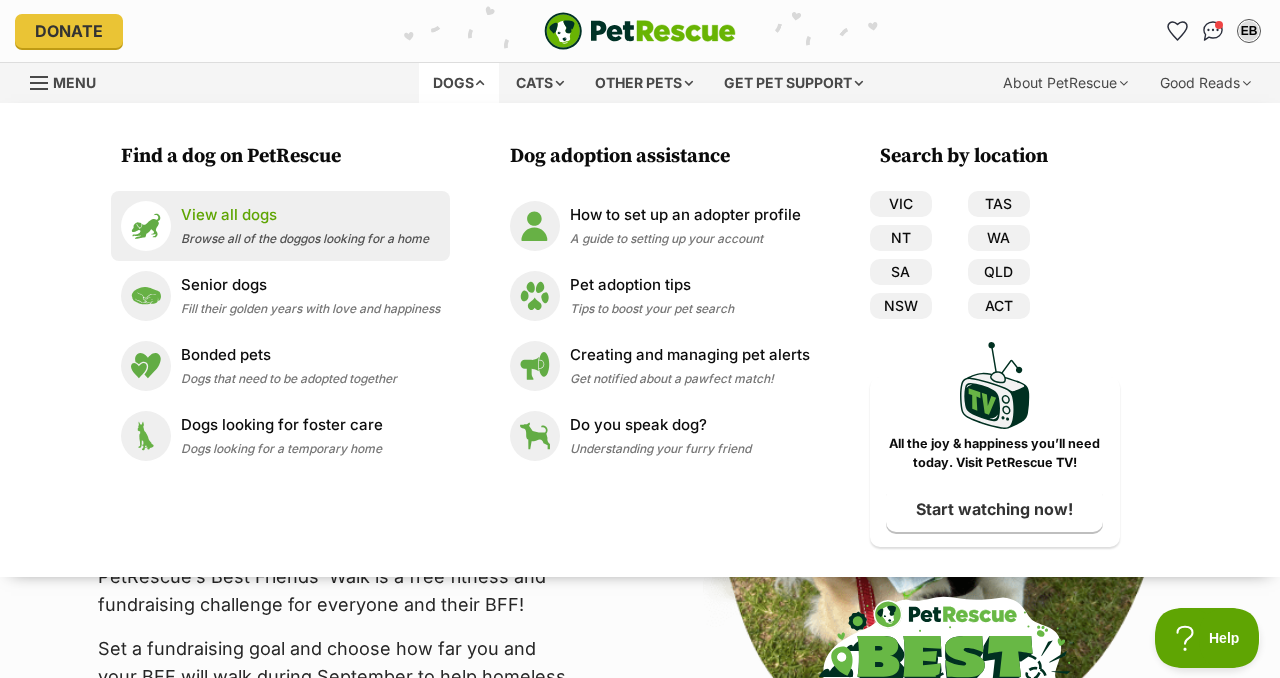 scroll, scrollTop: 0, scrollLeft: 0, axis: both 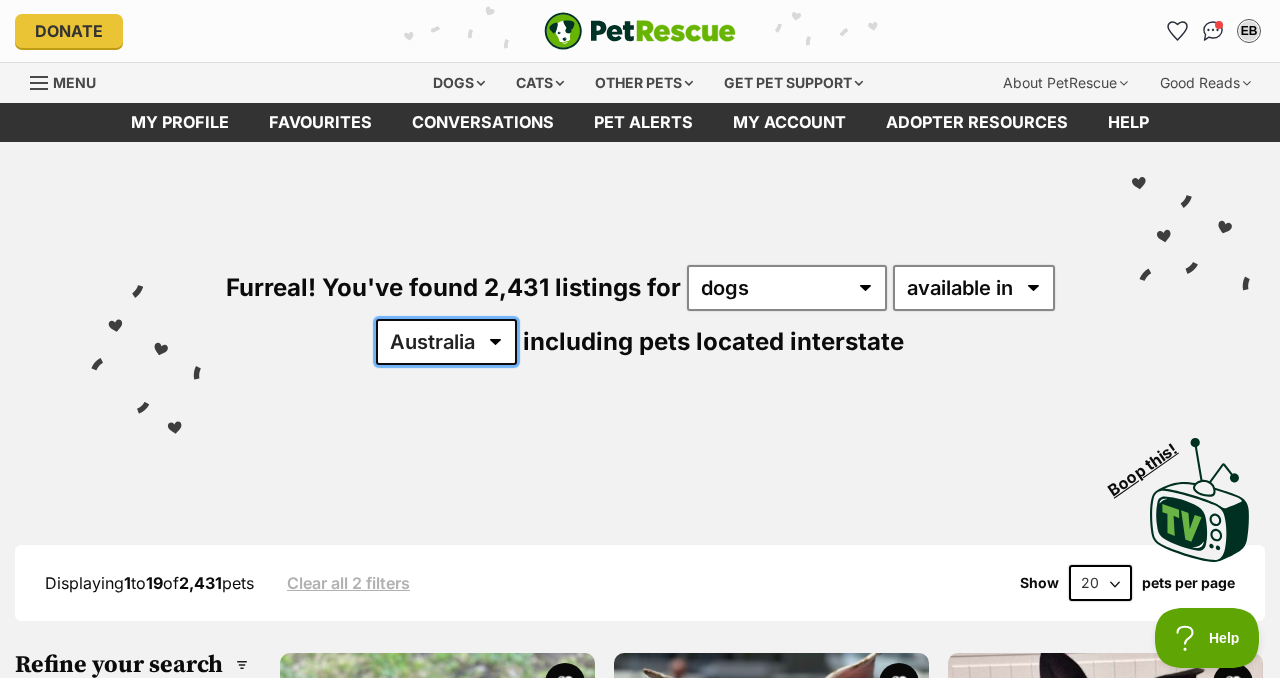 click on "Australia
ACT
NSW
NT
QLD
SA
TAS
VIC
WA" at bounding box center [446, 342] 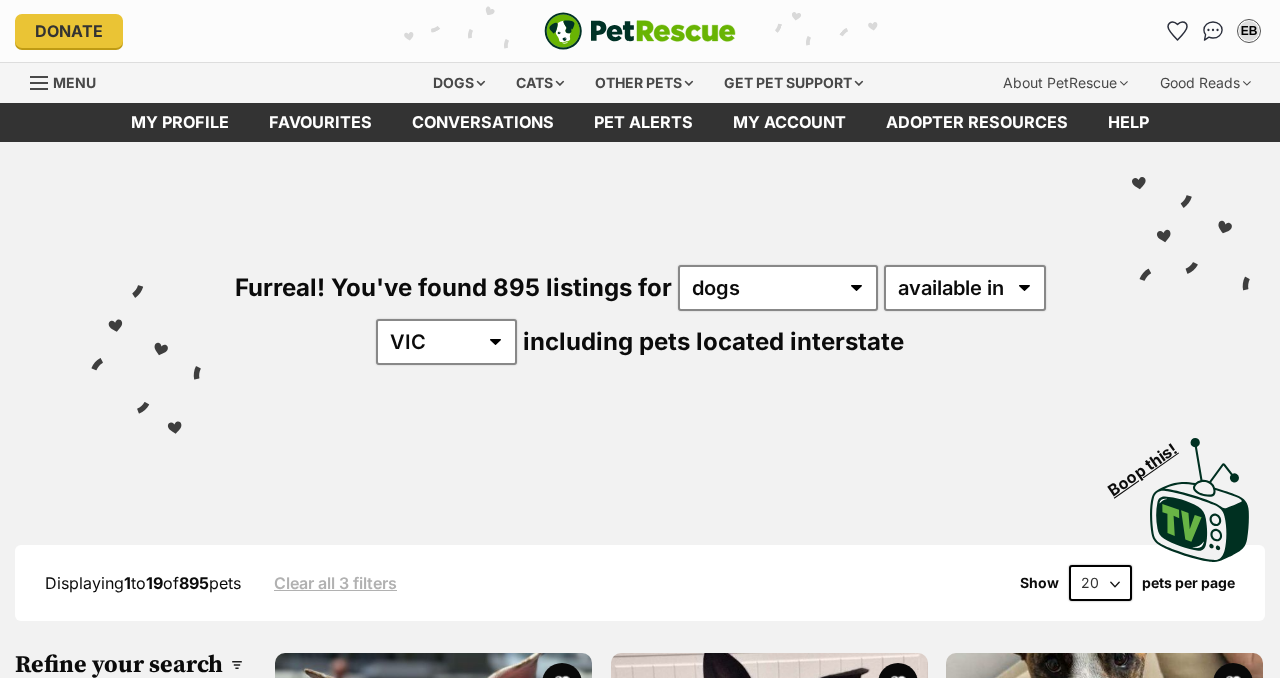 scroll, scrollTop: 71, scrollLeft: 0, axis: vertical 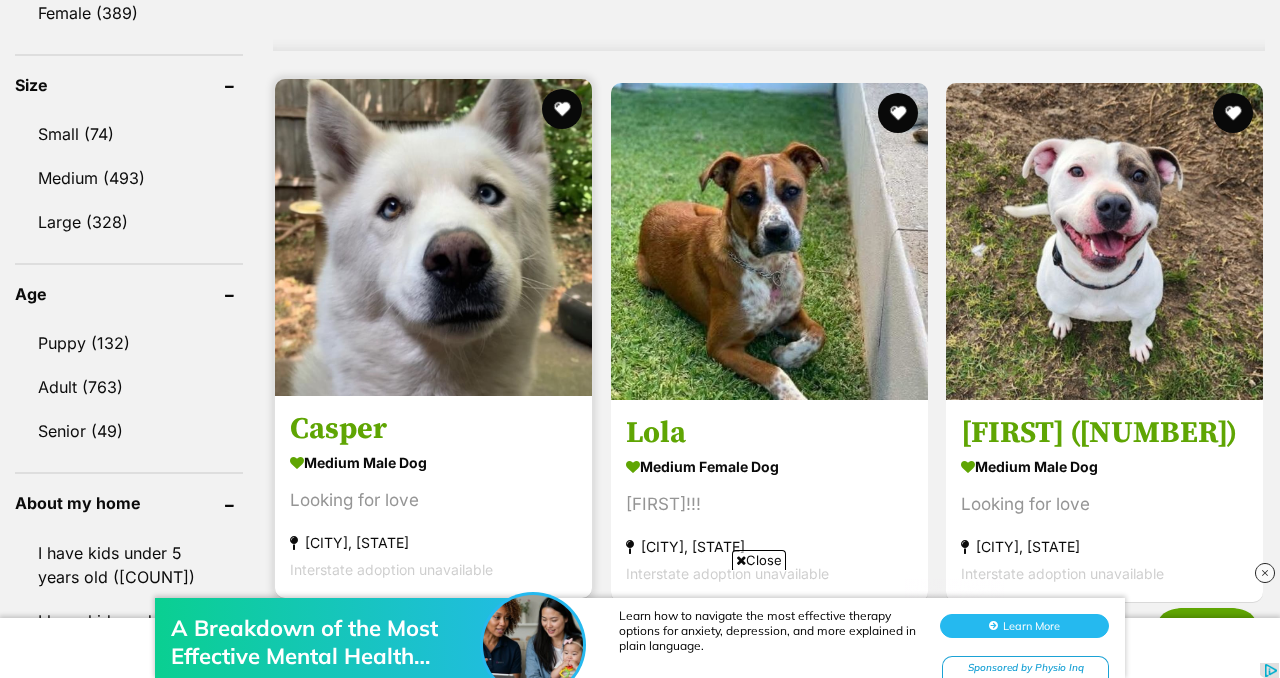 click on "Casper" at bounding box center (433, 429) 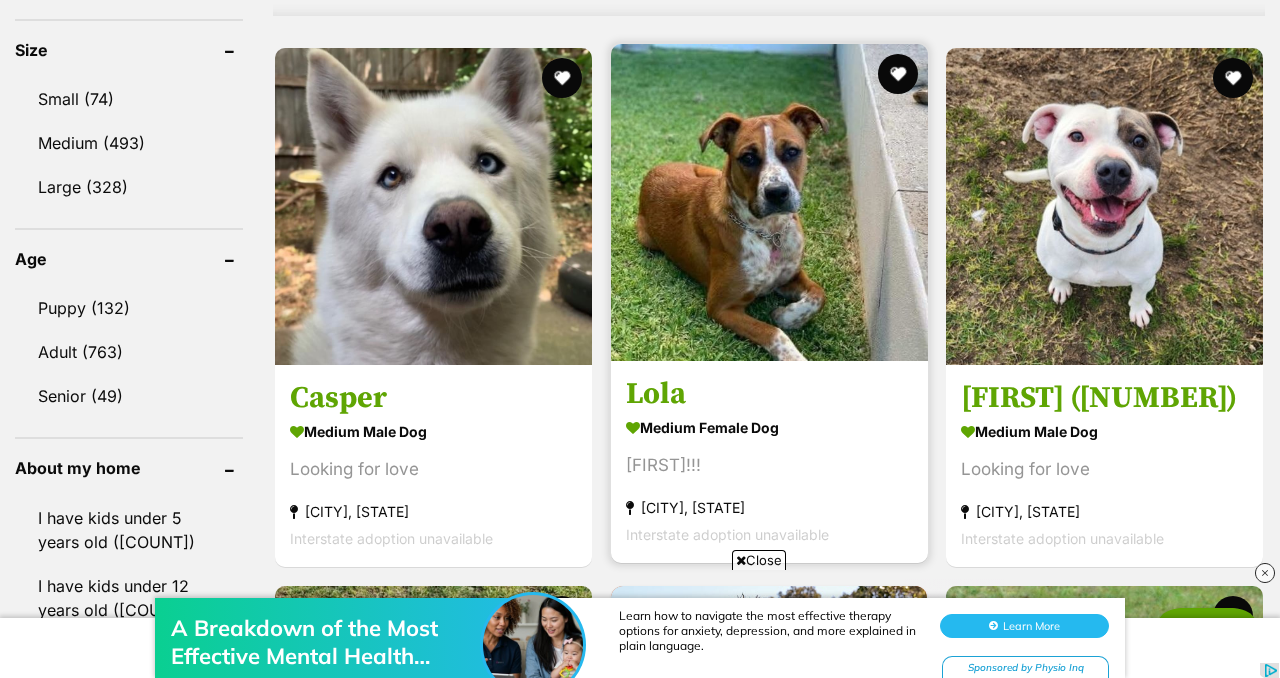scroll, scrollTop: 1870, scrollLeft: 0, axis: vertical 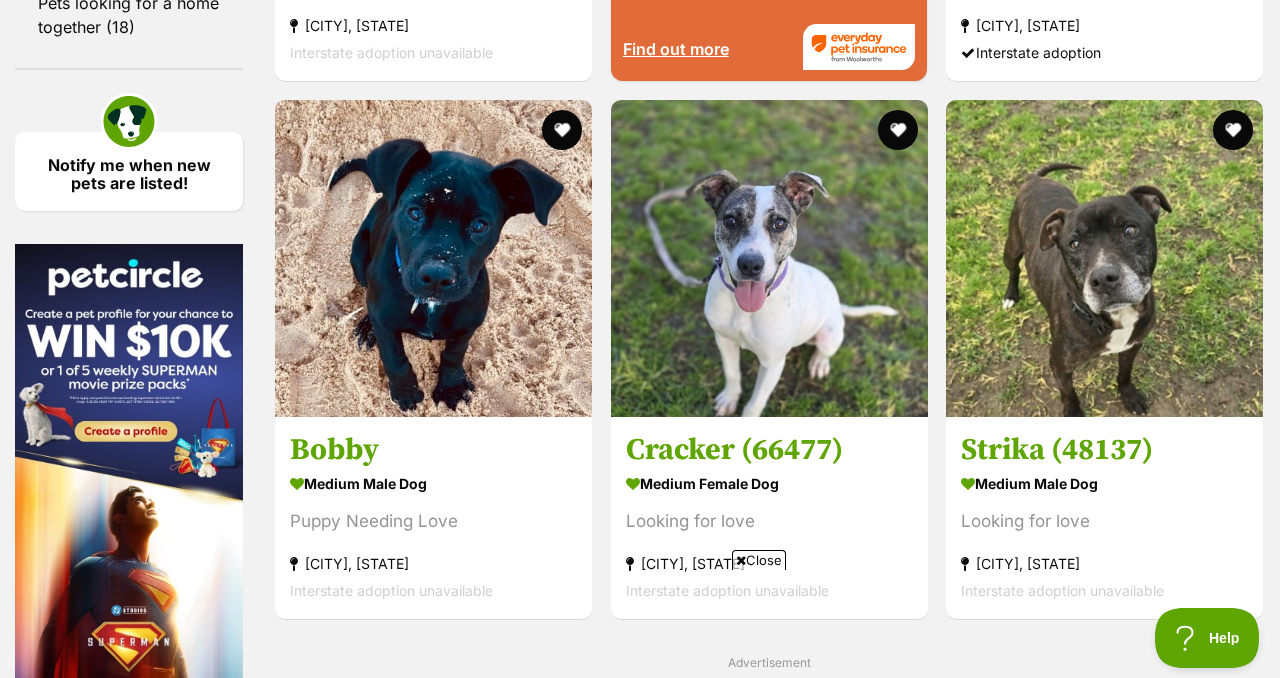 click on "Refine your search
Search for a pet
Search
Species
Cats (1,804)
Dogs (895)
Other Pets (214)
State
ACT (602)
NSW (1,194)
NT (219)
QLD (815)
SA (266)
TAS (204)
VIC (895)
WA (349)
Include pets available for interstate adoption
Pets near me within
10km
25km
50km
100km
250km
50km
of
Update
Gender
Male (506)
Female (389)
Size
Small (74)
Medium (493)
Large (328)
Age
Puppy (132)
Adult (763)
Senior (49)
About my home
I have kids under 5 years old (513)
I have kids under 12 years old (720)
I have resident dogs (775)
I have resident cats (605)
Pets will be alone during work hours (780)" at bounding box center [640, -39] 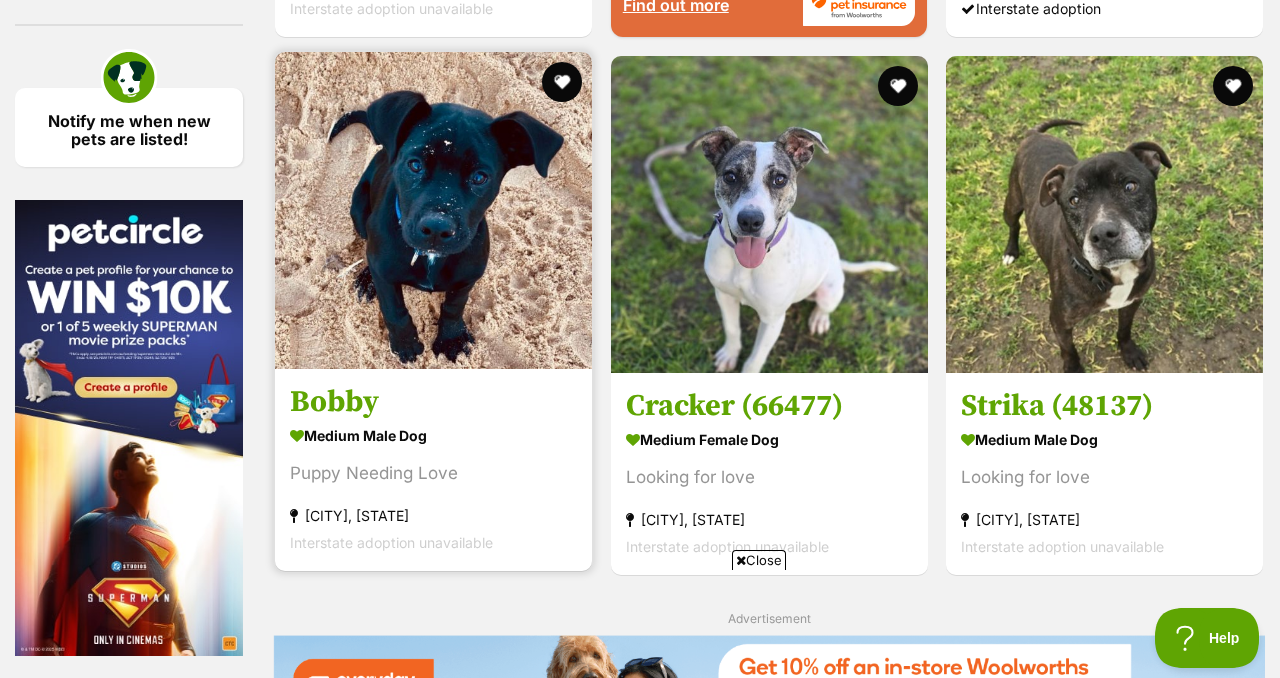 click at bounding box center (433, 210) 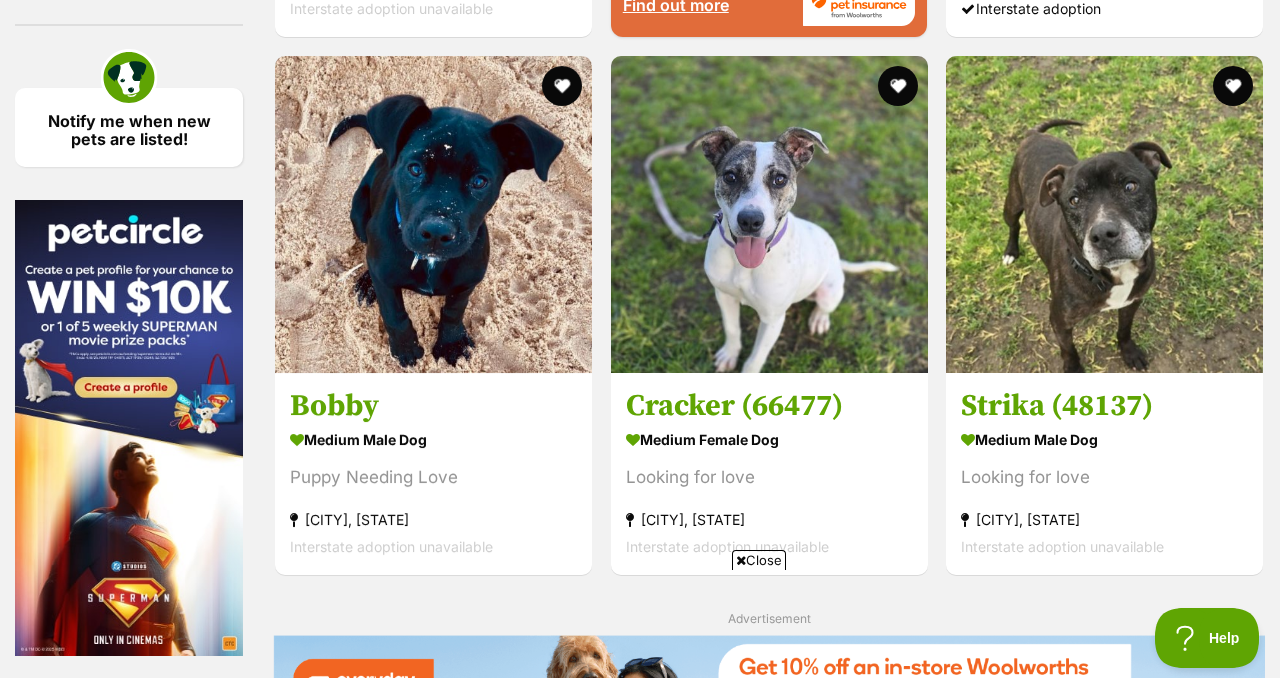 scroll, scrollTop: 0, scrollLeft: 0, axis: both 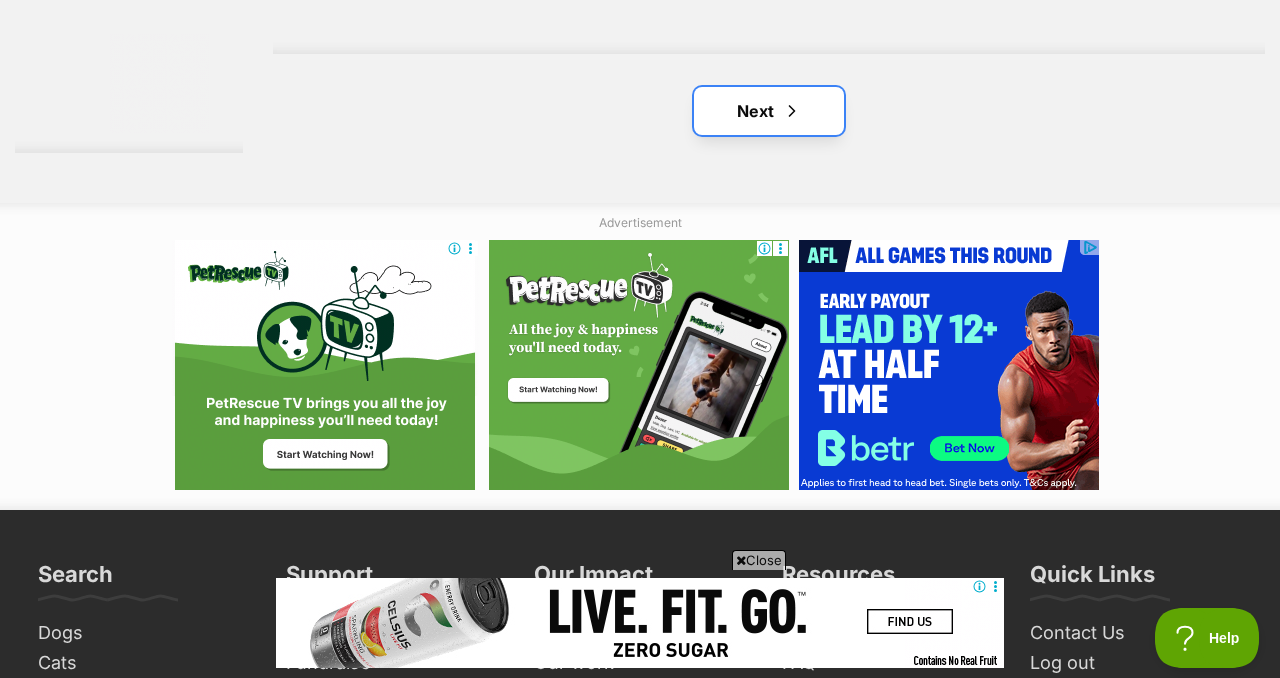 click on "Next" at bounding box center [769, 111] 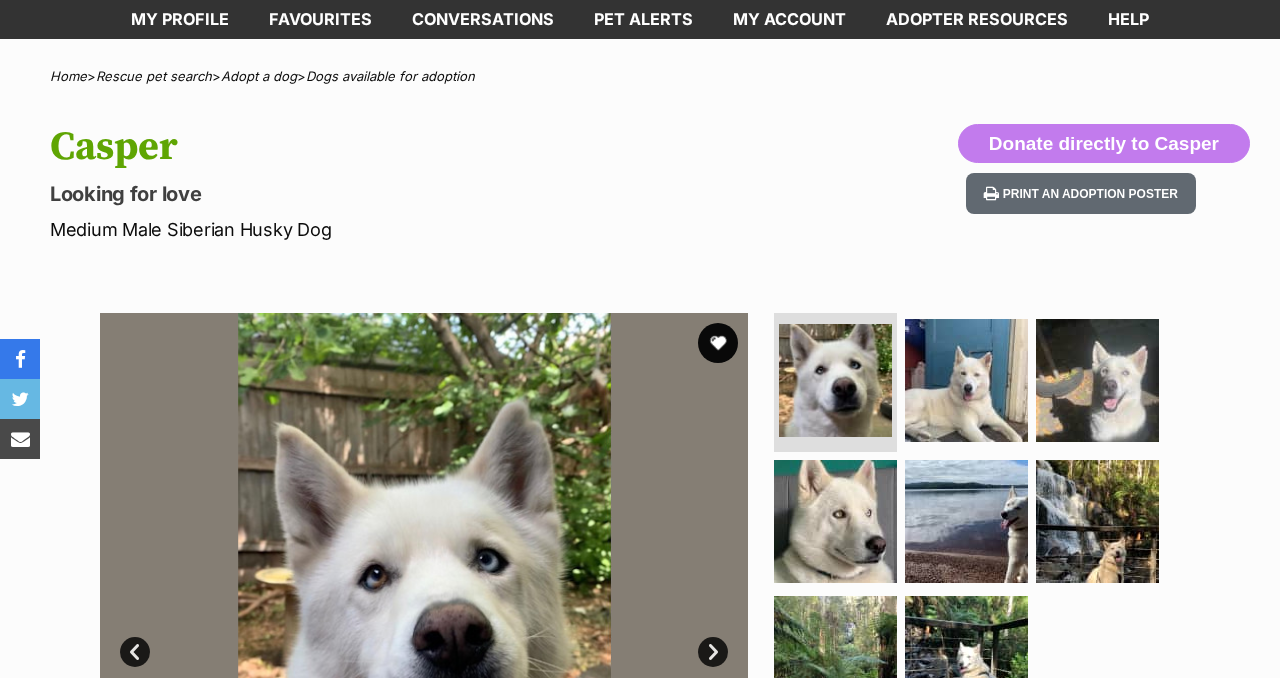 scroll, scrollTop: 0, scrollLeft: 0, axis: both 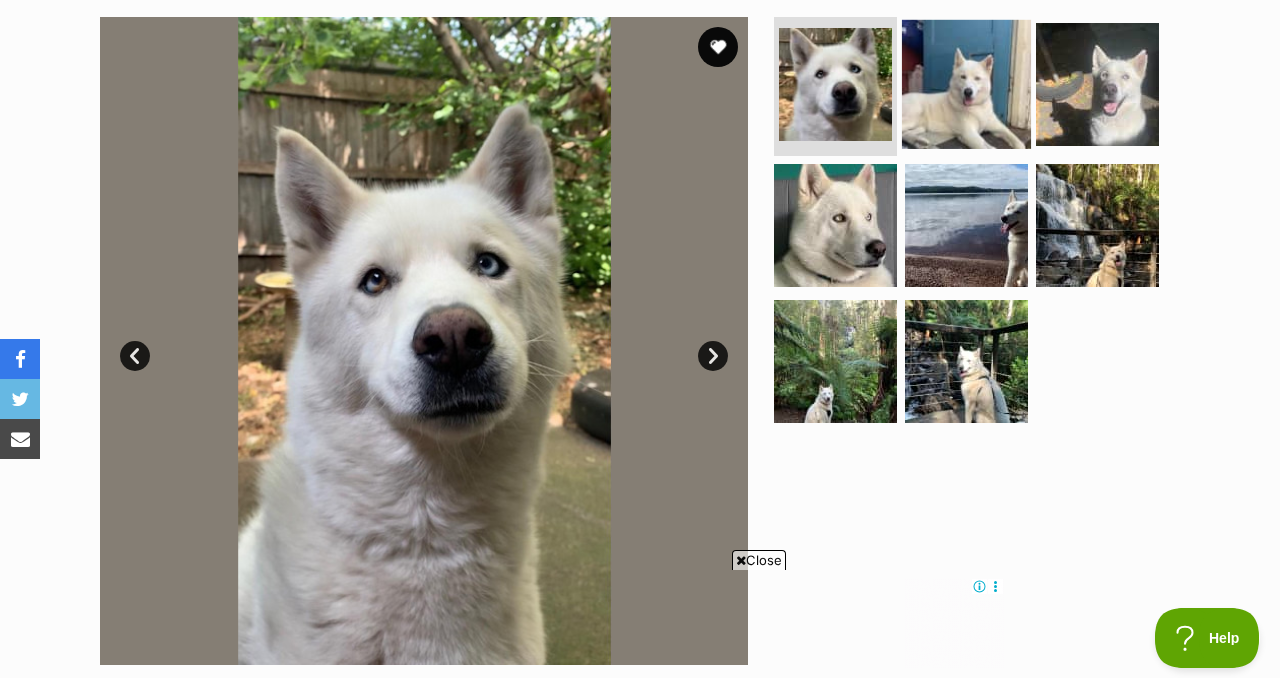 click at bounding box center (966, 83) 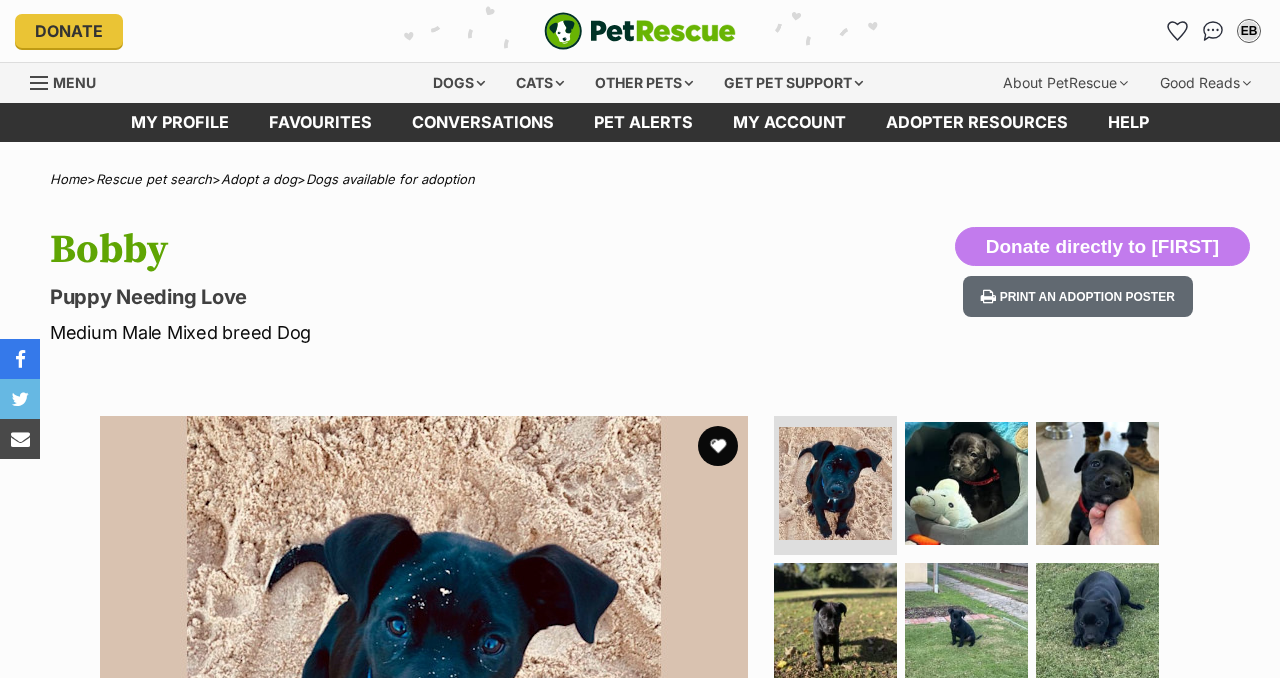 scroll, scrollTop: 0, scrollLeft: 0, axis: both 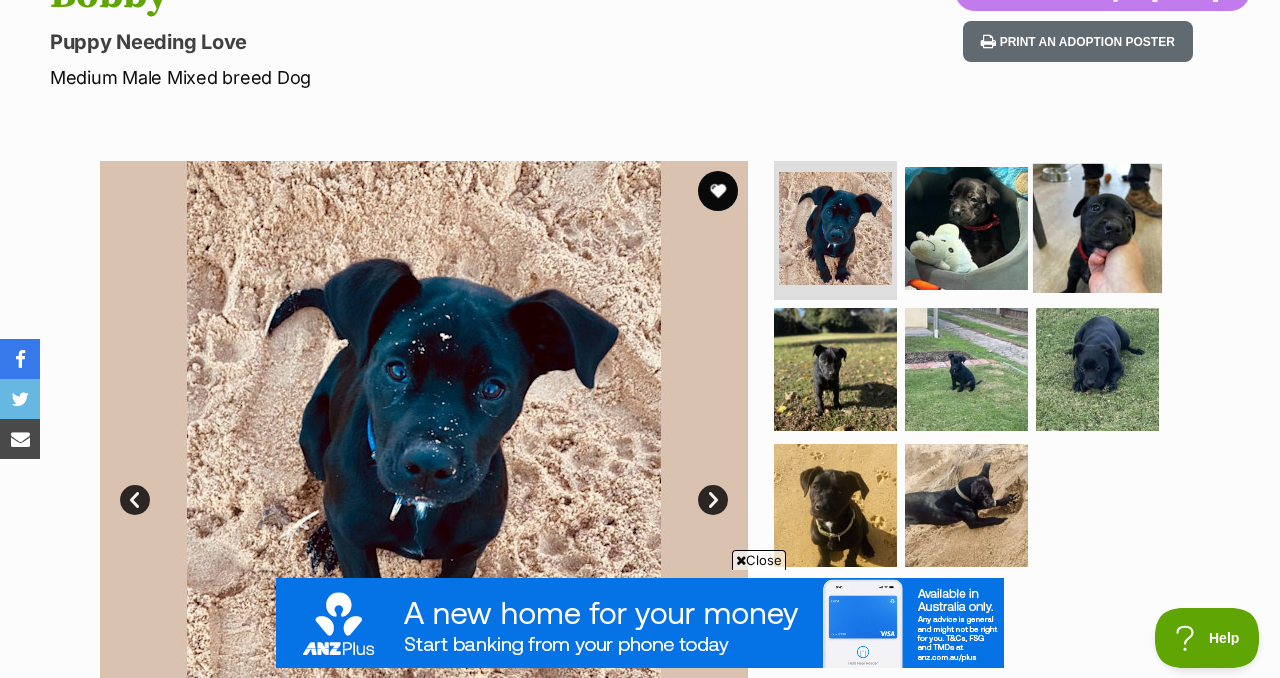 click at bounding box center [1097, 227] 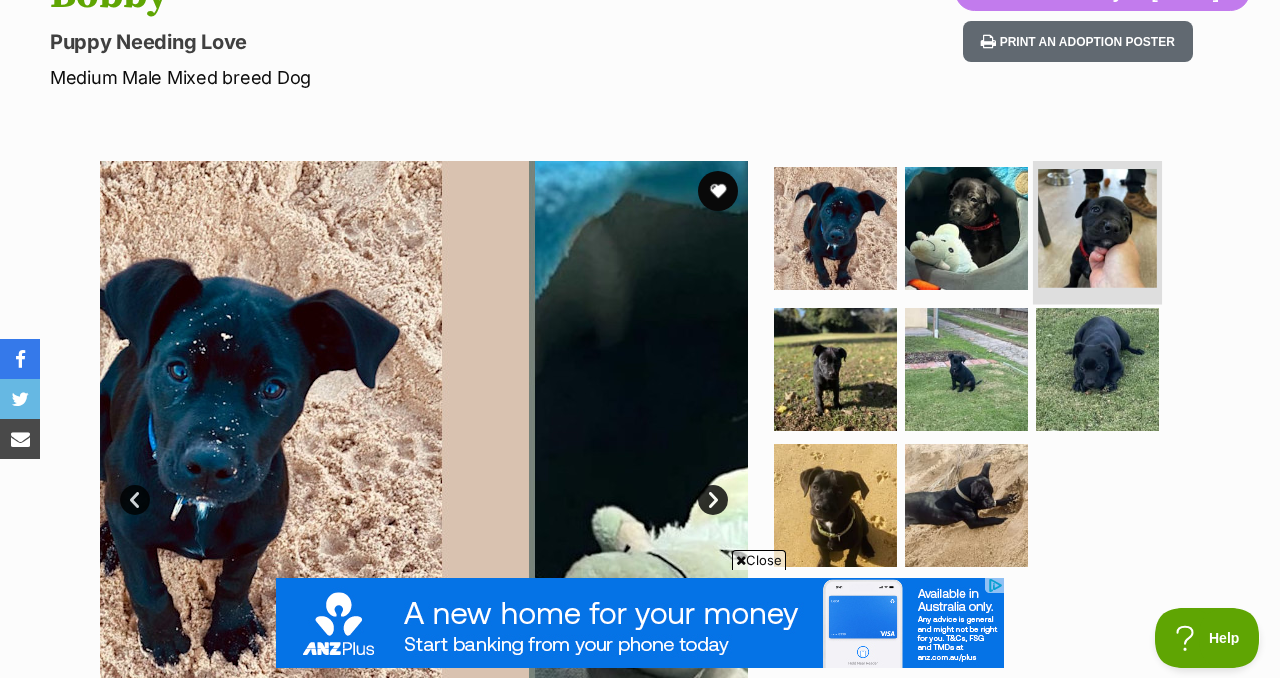 scroll, scrollTop: 0, scrollLeft: 0, axis: both 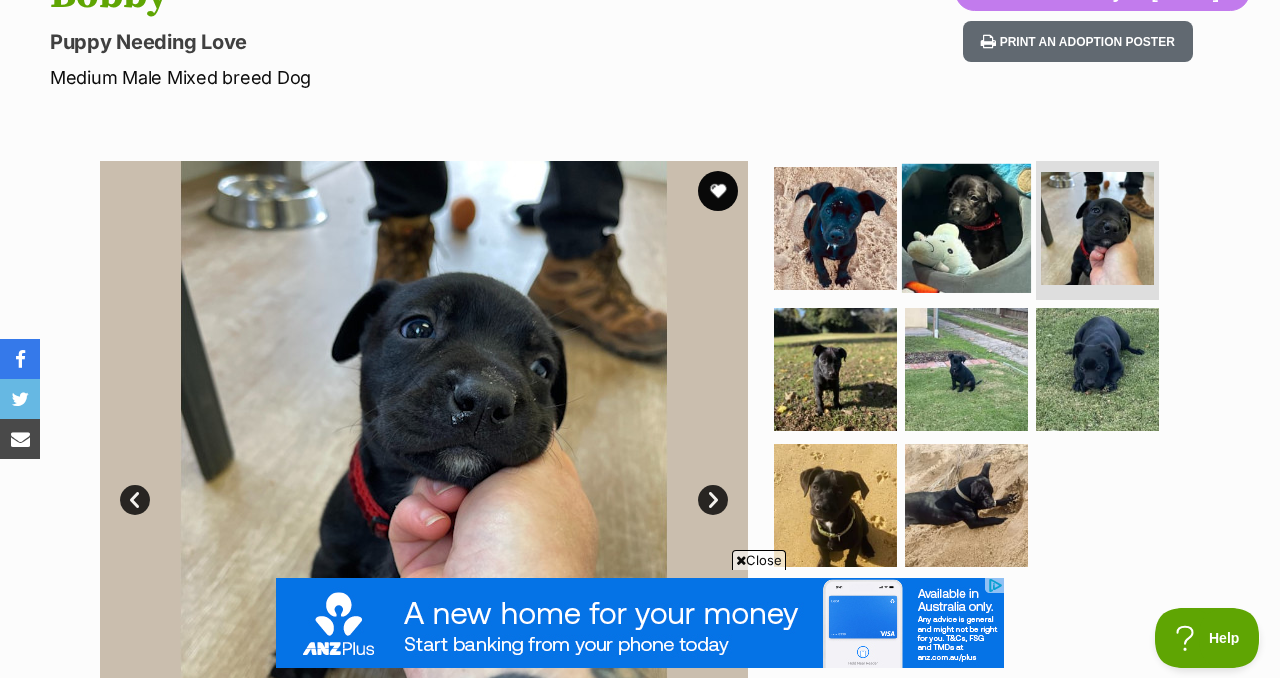 click at bounding box center [966, 227] 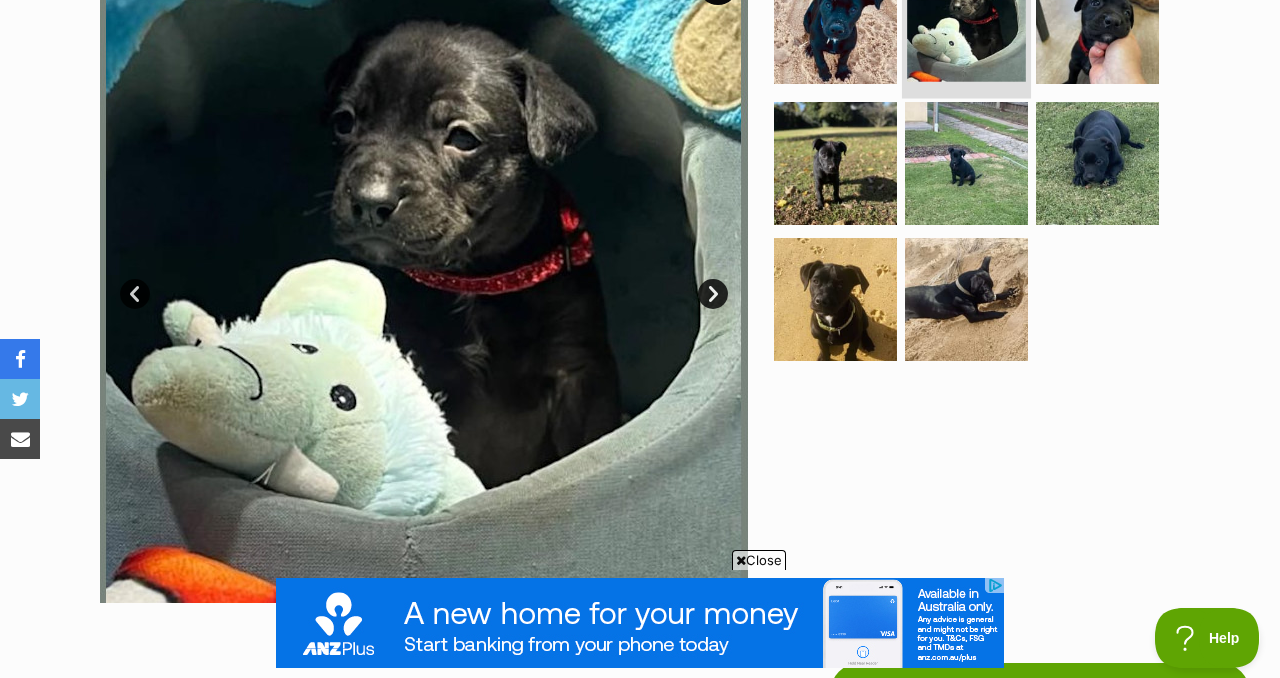 scroll, scrollTop: 459, scrollLeft: 0, axis: vertical 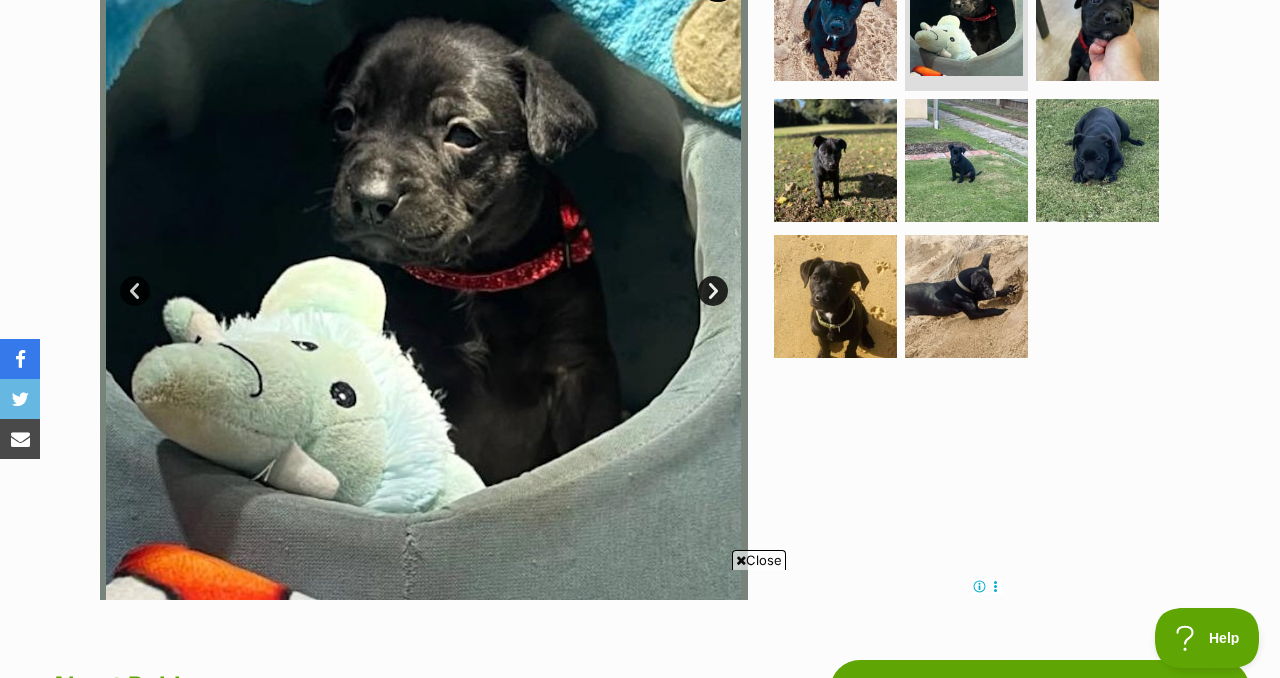 click at bounding box center [975, 161] 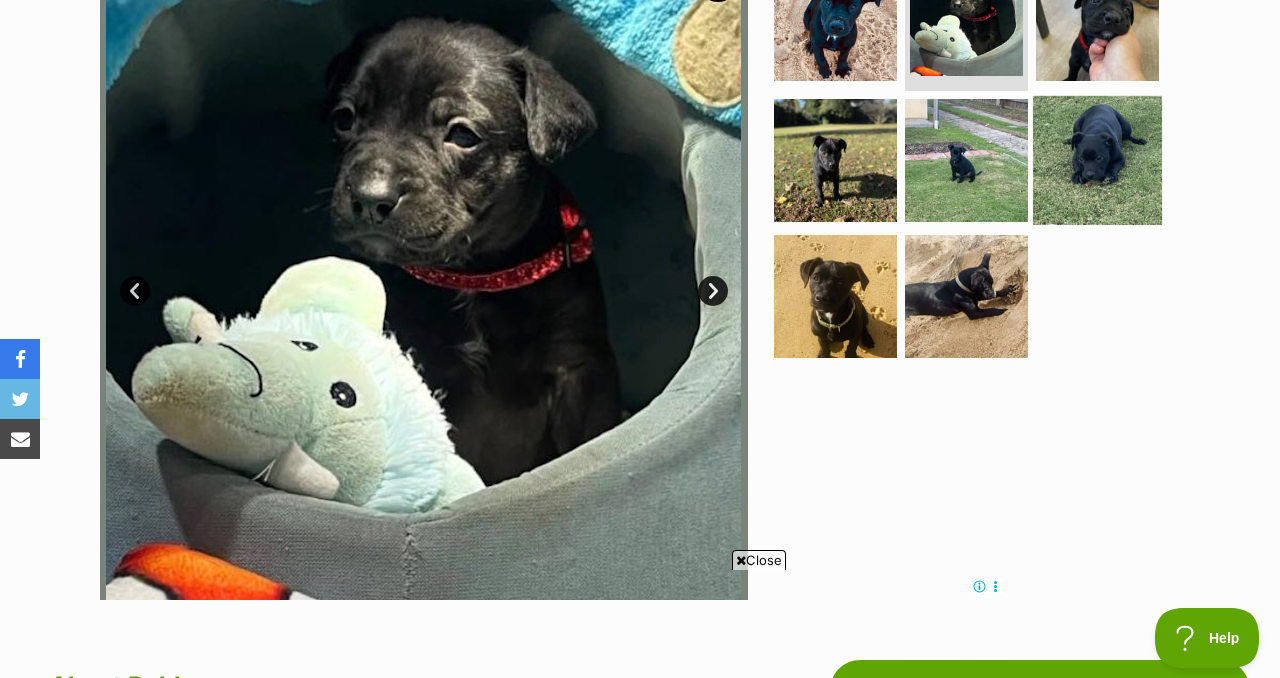 click at bounding box center (1097, 160) 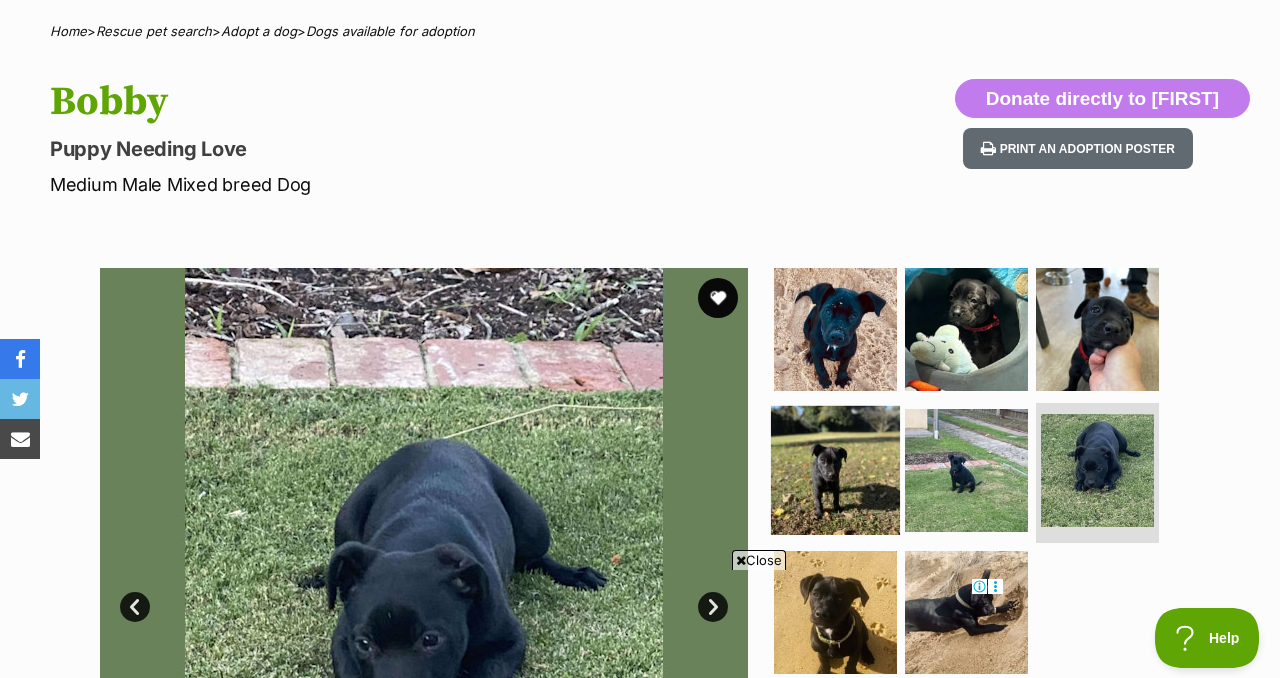 scroll, scrollTop: 161, scrollLeft: 0, axis: vertical 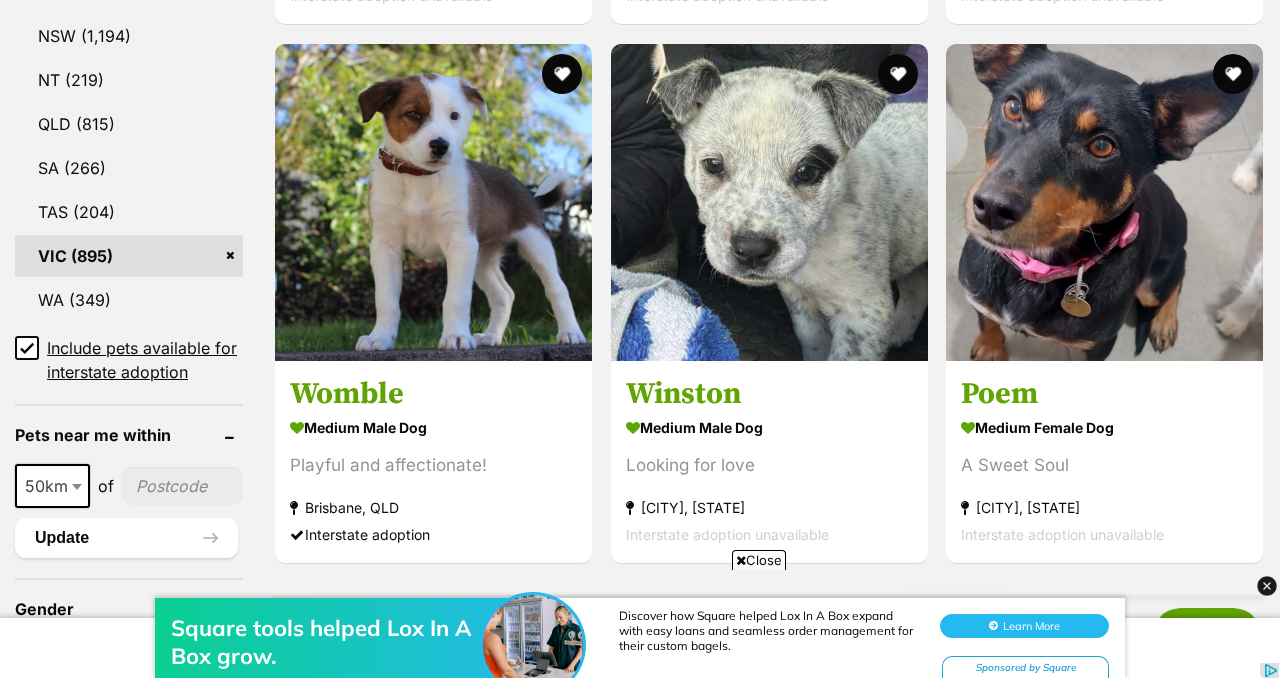 click on "Cats ([PHONE])
Dogs ([PHONE])
Other Pets ([PHONE])
State
ACT ([PHONE])
NSW ([PHONE])
NT ([PHONE])
QLD ([PHONE])
SA ([PHONE])
TAS ([PHONE])
VIC ([PHONE])
WA ([PHONE])
Include pets available for interstate adoption
Pets near me within
10km
25km
50km
100km
250km
50km
of
Update
Gender
Male ([PHONE])
Female ([PHONE])
Size
Small ([PHONE])
Medium ([PHONE])
Large ([PHONE])
Age
Puppy ([PHONE])
Adult ([PHONE])
Senior ([PHONE])
About my home
I have kids under 5 years old ([PHONE])
I have kids under 12 years old ([PHONE])
I have resident dogs ([PHONE])
I have resident cats ([PHONE])
Pets will be alone during work hours ([PHONE])" at bounding box center (640, 1710) 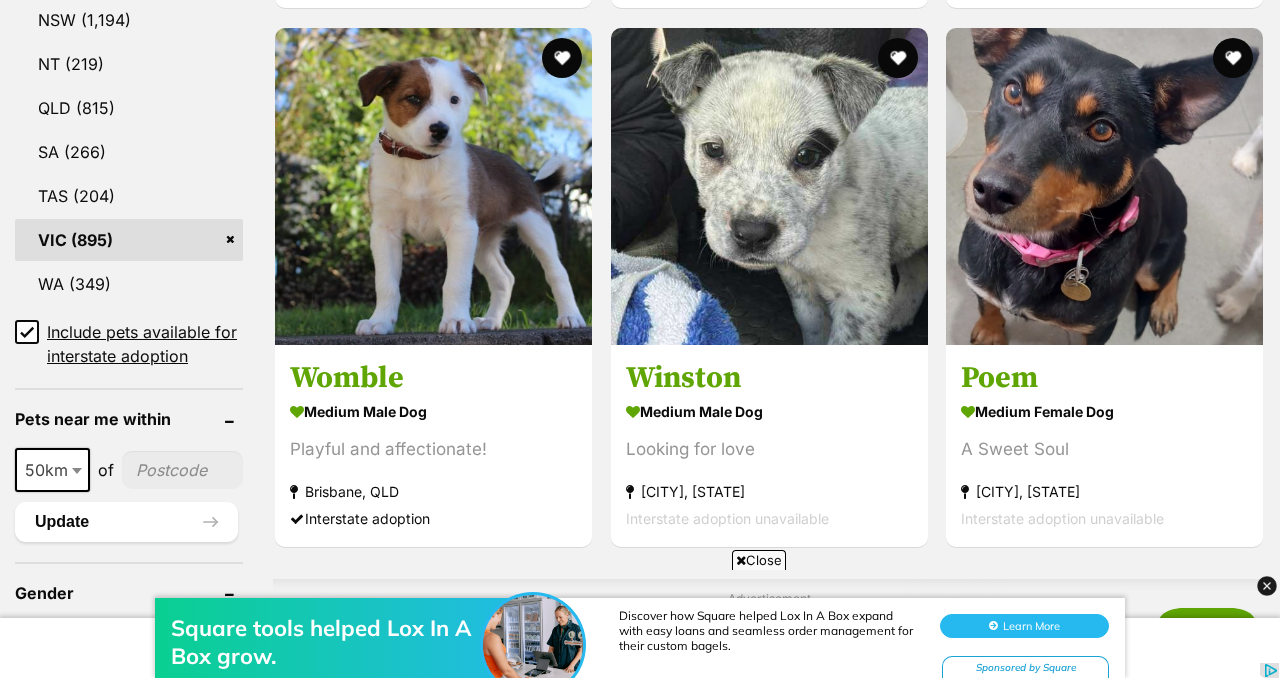 scroll, scrollTop: 1134, scrollLeft: 0, axis: vertical 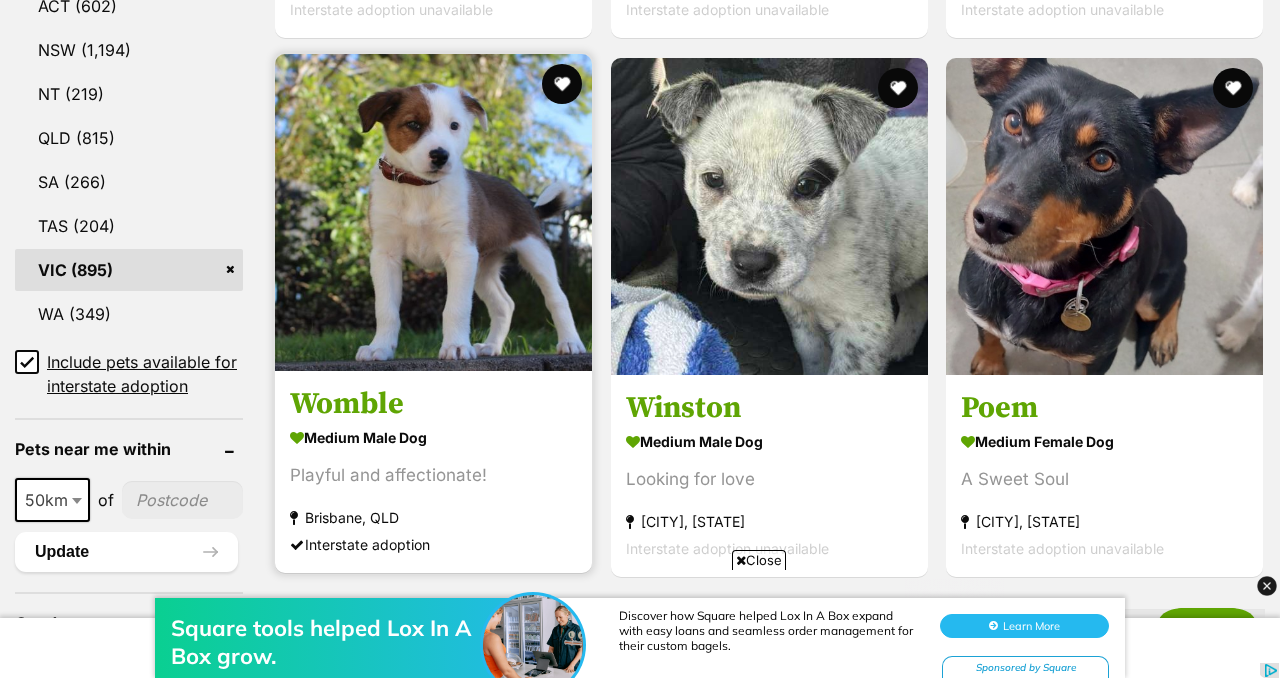 click at bounding box center (433, 212) 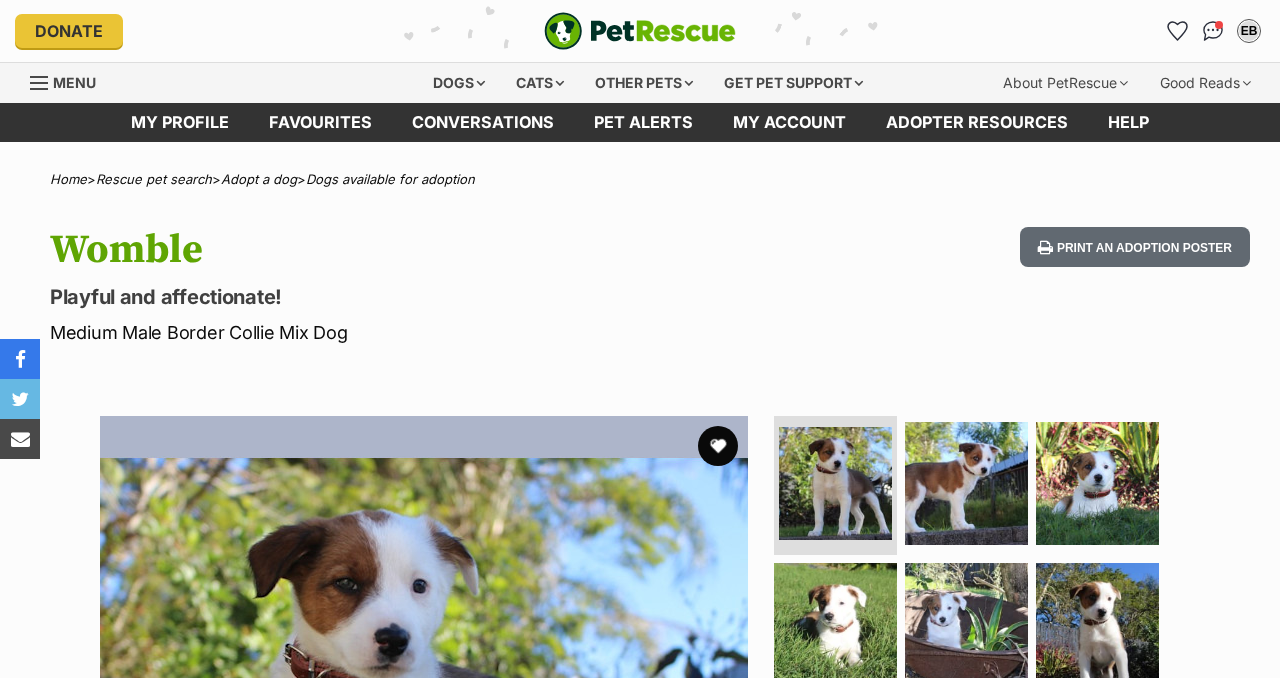 scroll, scrollTop: 0, scrollLeft: 0, axis: both 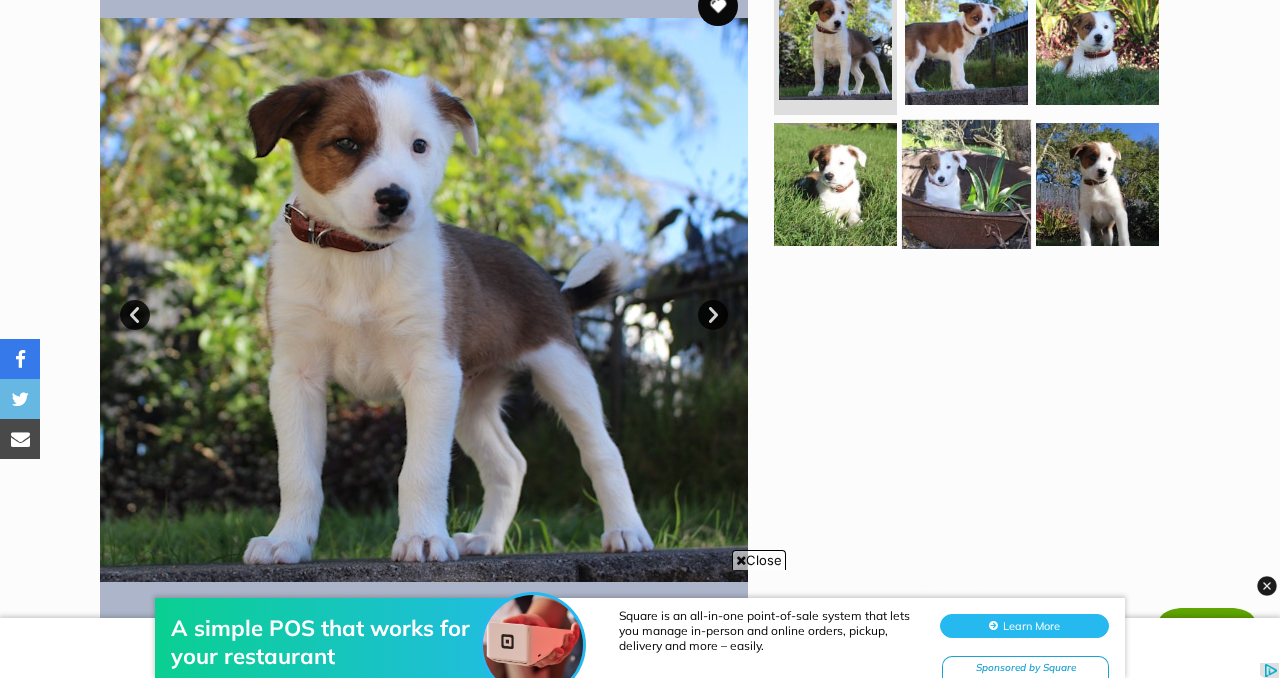 click at bounding box center [966, 184] 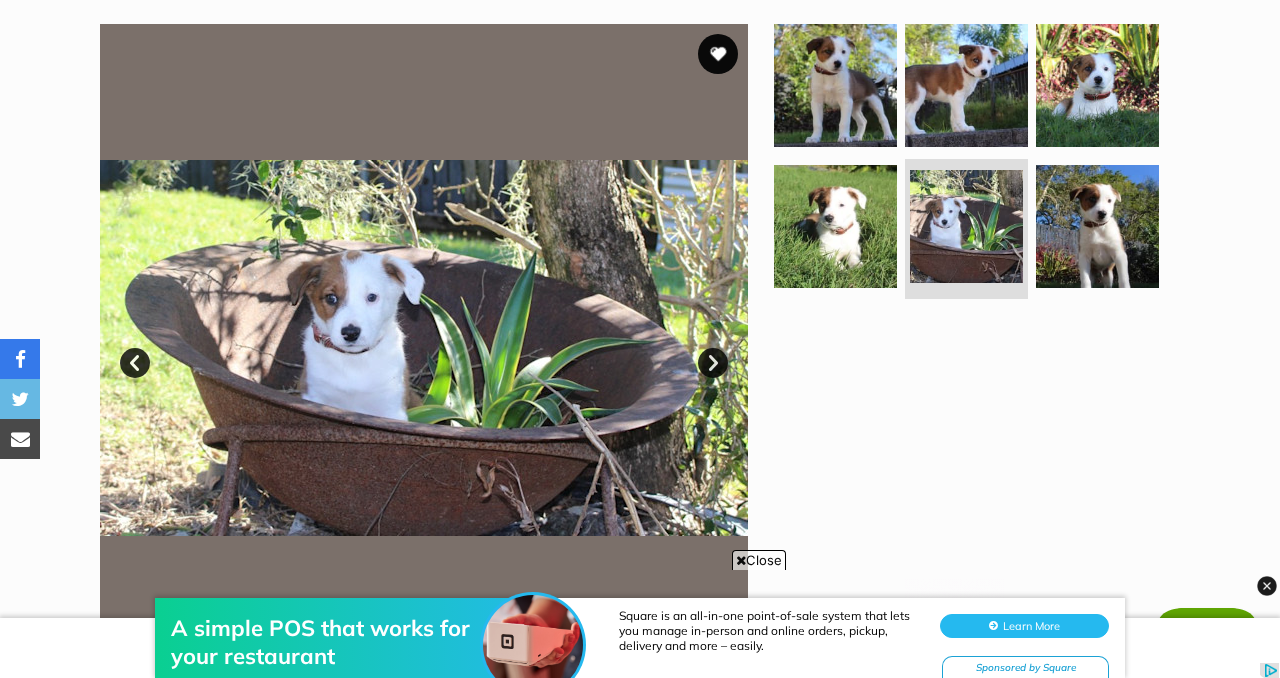scroll, scrollTop: 382, scrollLeft: 0, axis: vertical 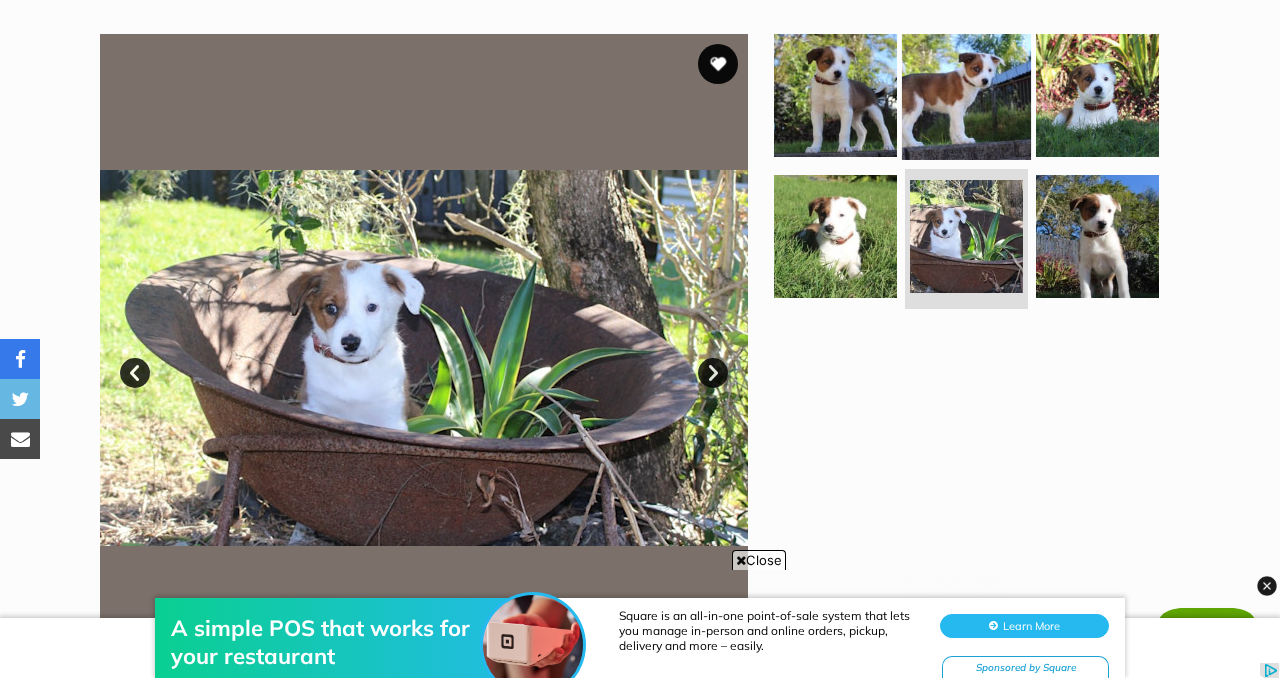 click at bounding box center (966, 94) 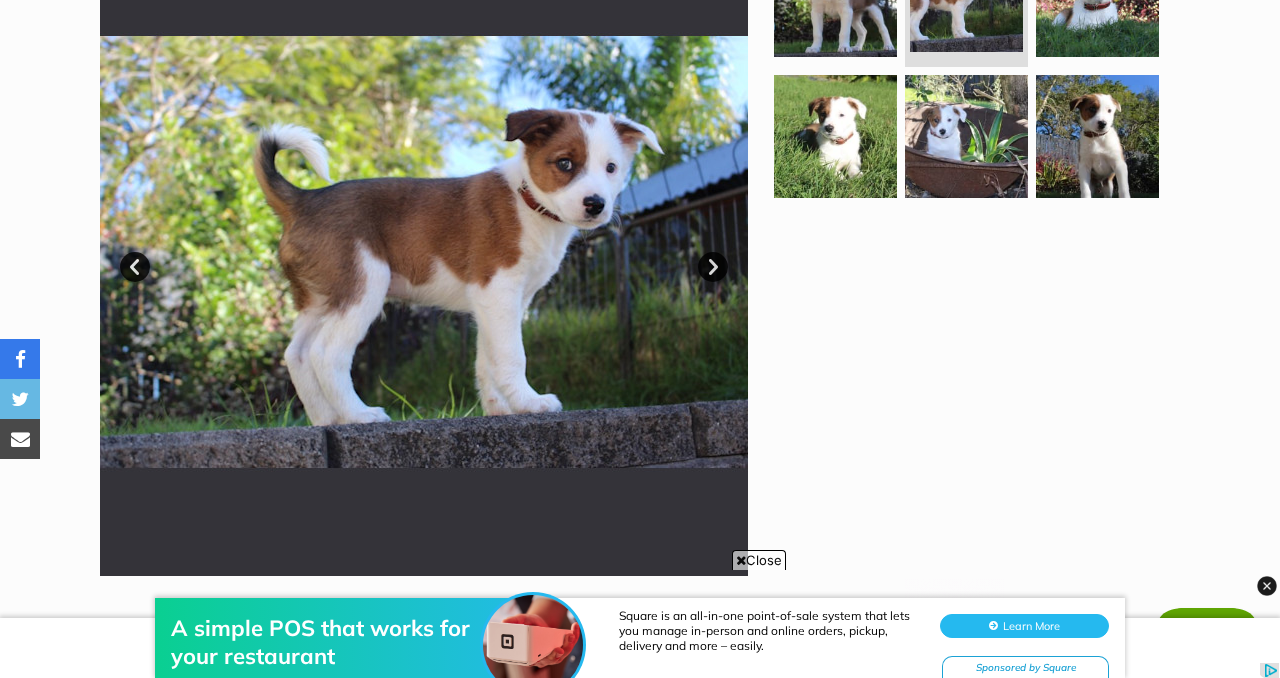 scroll, scrollTop: 481, scrollLeft: 0, axis: vertical 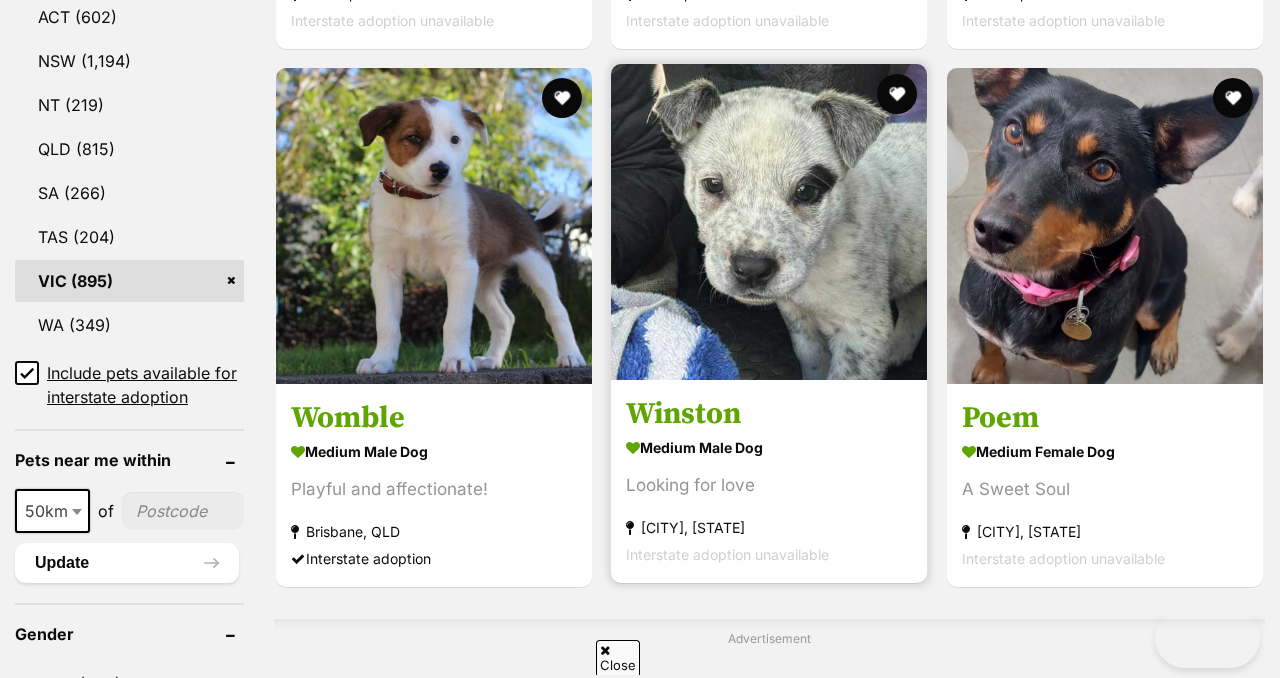 click at bounding box center (769, 222) 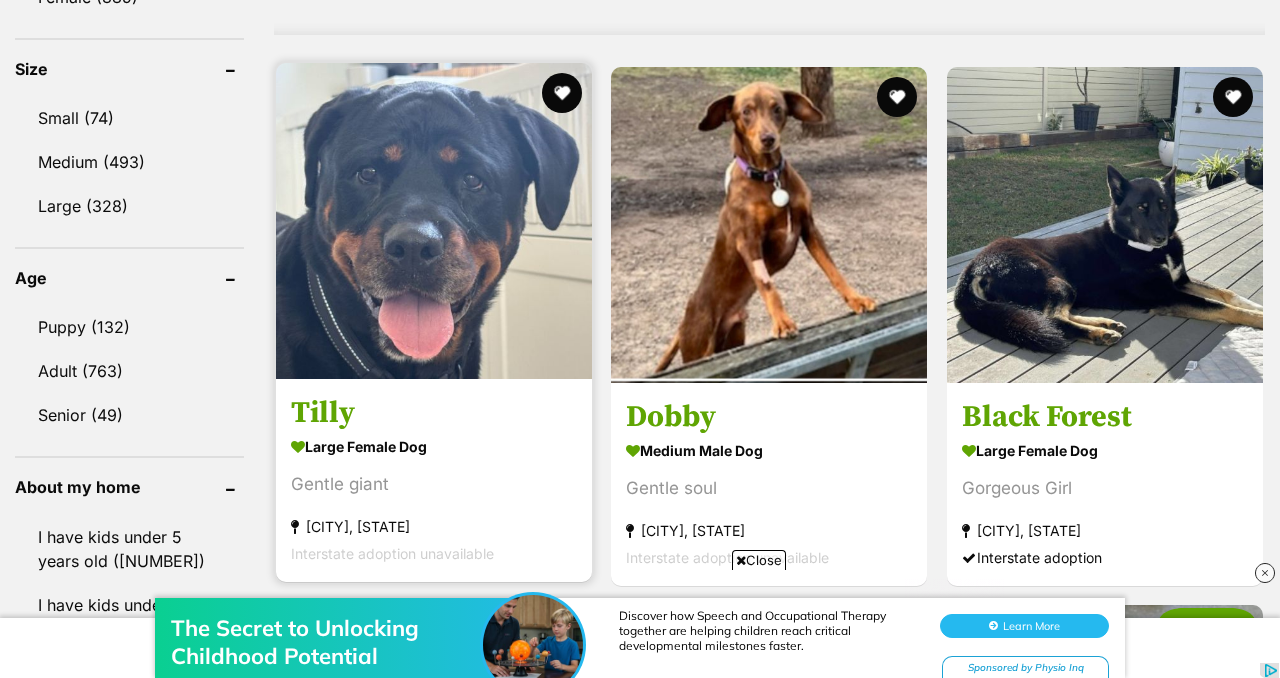 scroll, scrollTop: 1849, scrollLeft: 0, axis: vertical 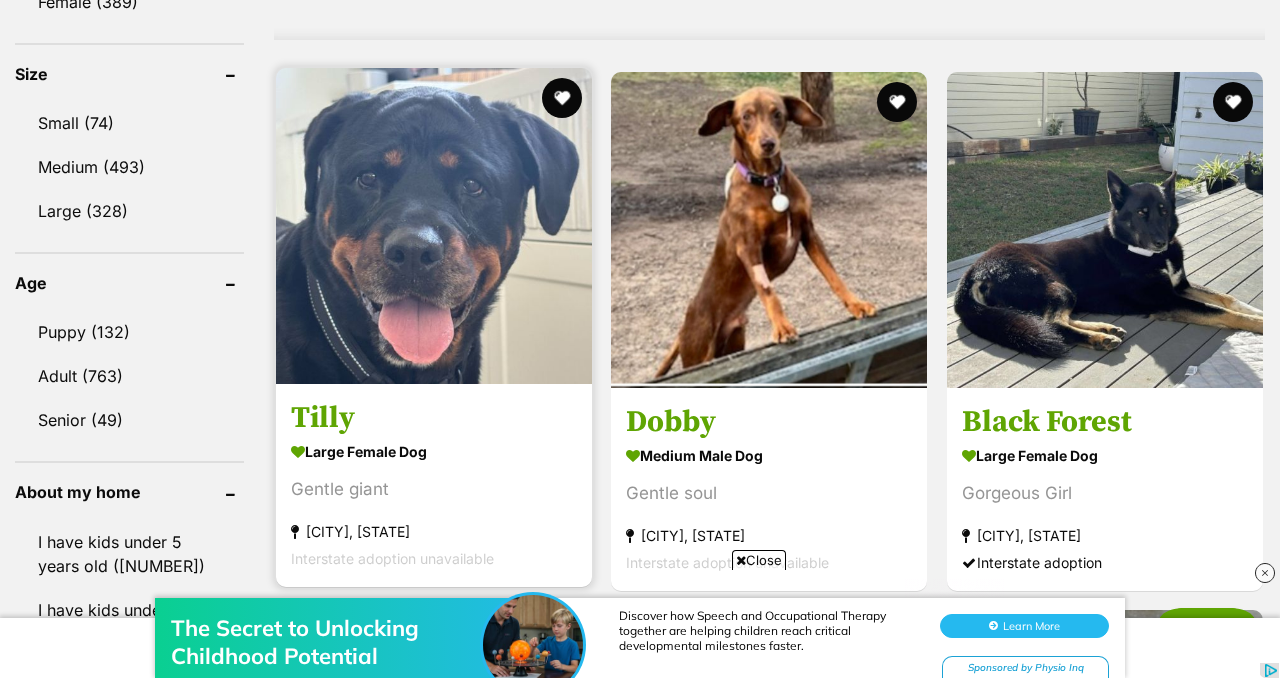 click at bounding box center [434, 226] 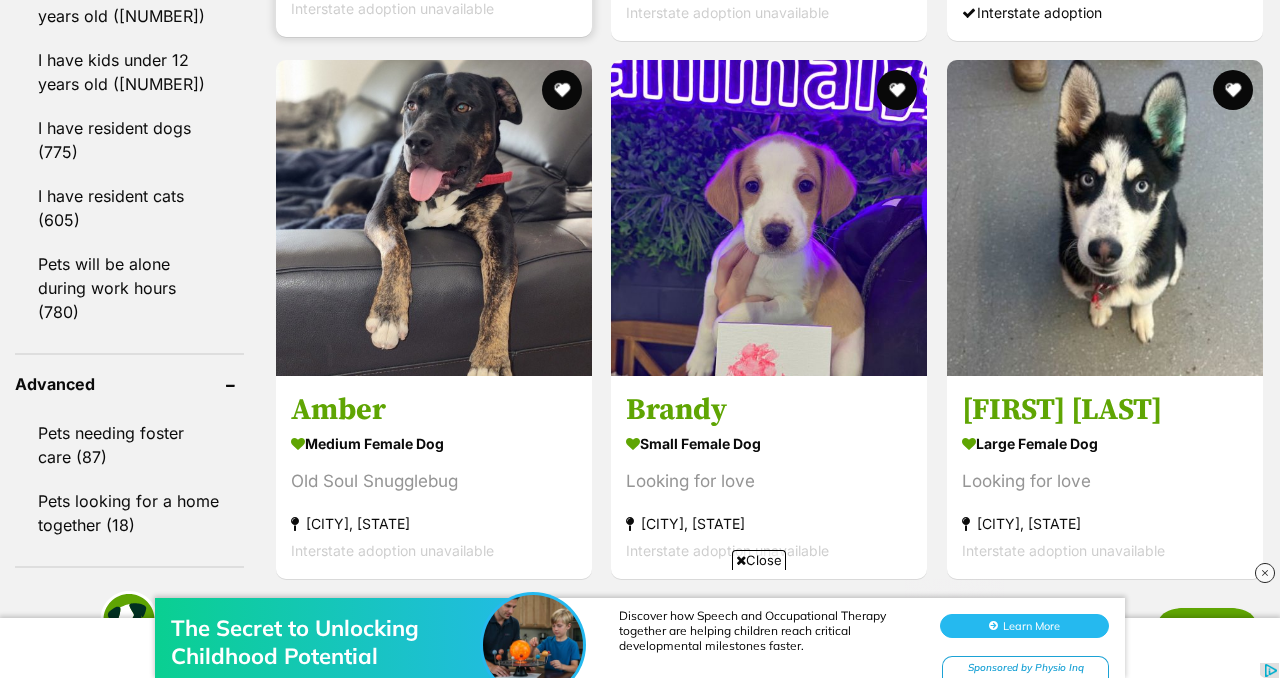 scroll, scrollTop: 2406, scrollLeft: 0, axis: vertical 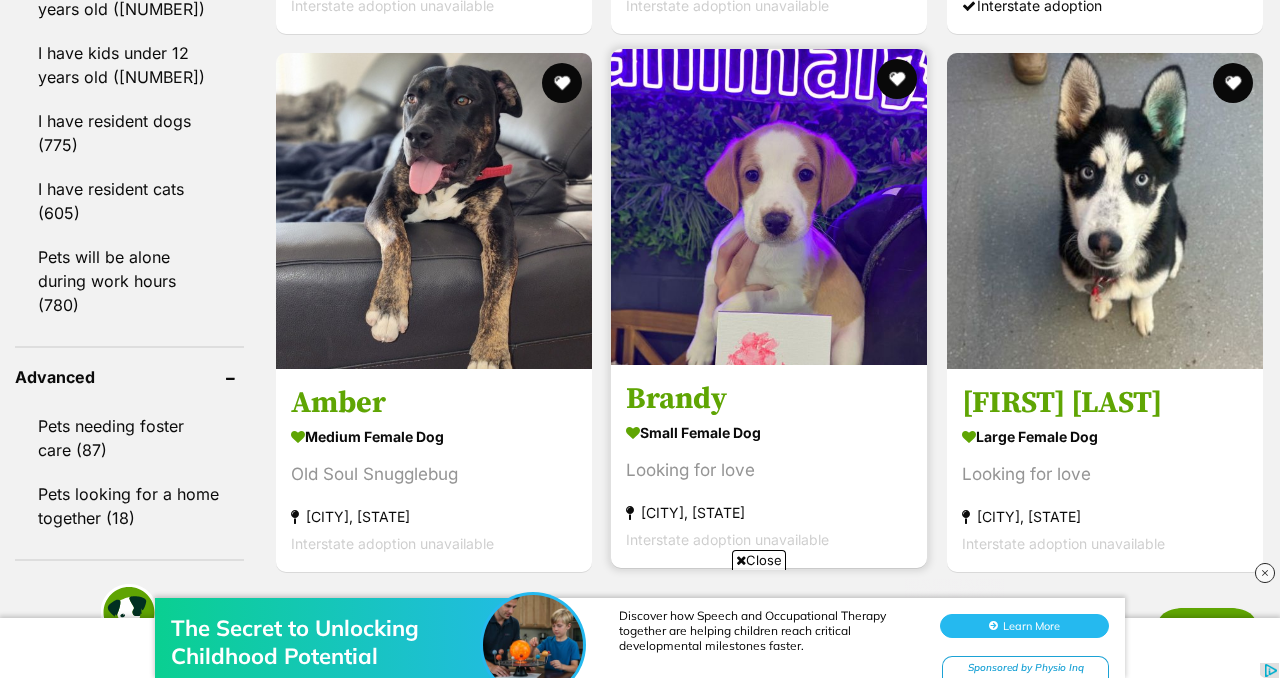 click at bounding box center [769, 207] 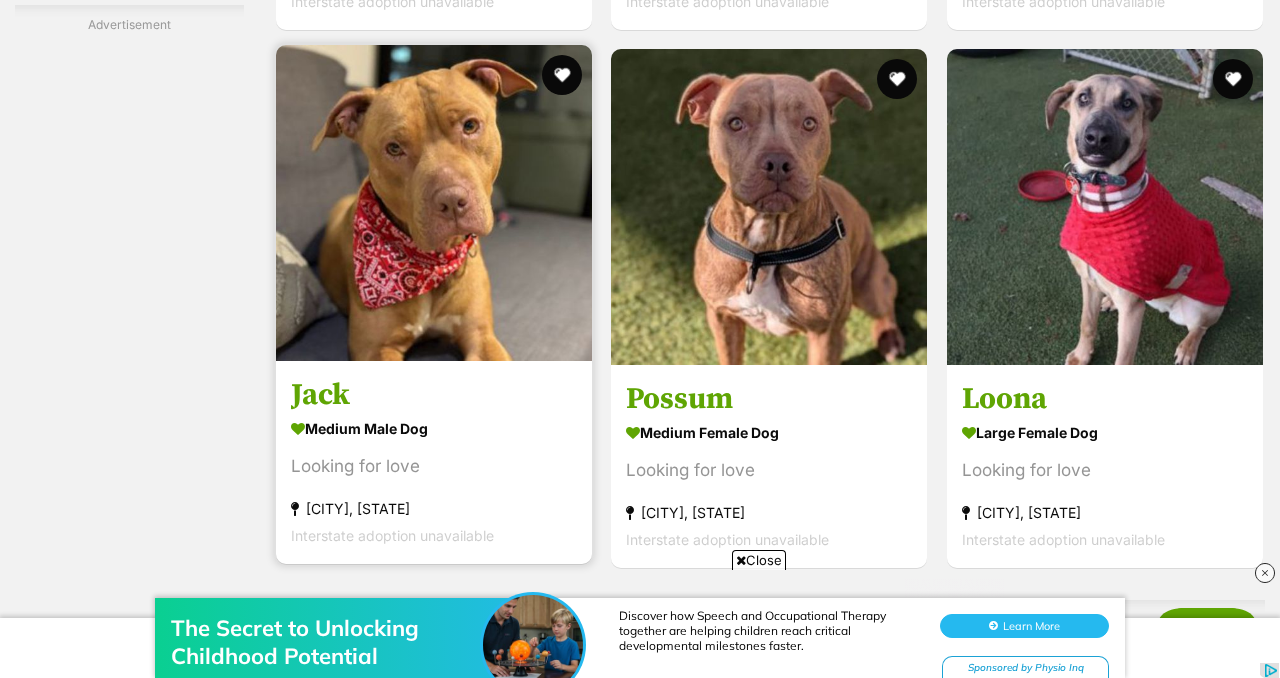 scroll, scrollTop: 3678, scrollLeft: 0, axis: vertical 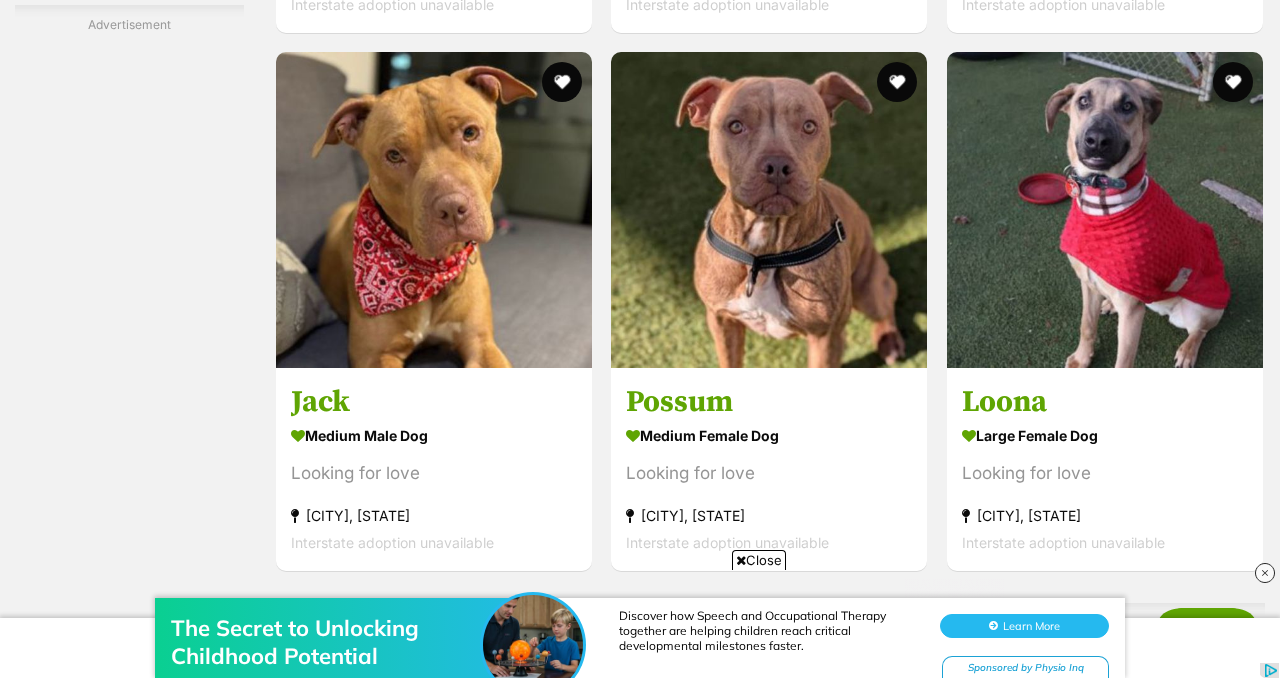 click on "Refine your search
Search for a pet
Search
Species
Cats (1,803)
Dogs (895)
Other Pets (214)
State
ACT (602)
NSW (1,194)
NT (219)
QLD (815)
SA (266)
TAS (204)
VIC (895)
WA (349)
Include pets available for interstate adoption
Pets near me within
10km
25km
50km
100km
250km
50km
of
Update
Gender
Male (506)
Female (389)
Size
Small (74)
Medium (493)
Large (328)
Age
Puppy (132)
Adult (763)
Senior (49)
About my home
I have kids under 5 years old (513)
I have kids under 12 years old (720)
I have resident dogs (775)
I have resident cats (605)
Pets will be alone during work hours (780)" at bounding box center (640, -821) 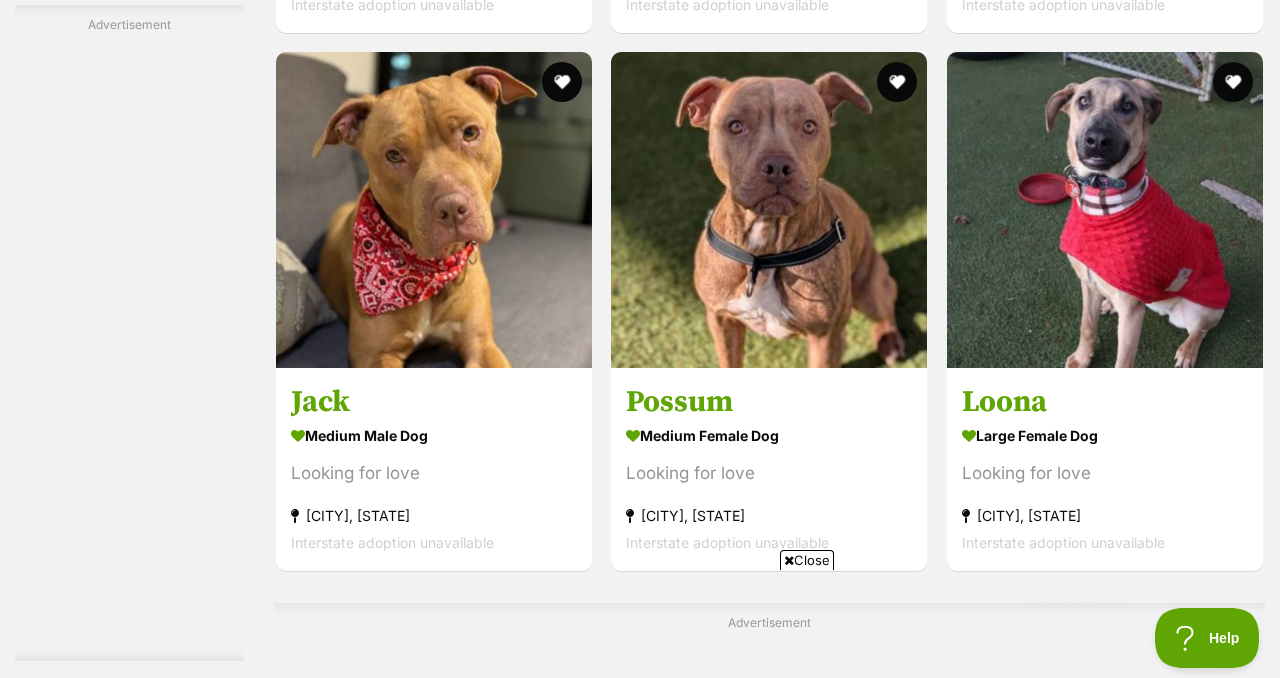 scroll, scrollTop: 0, scrollLeft: 0, axis: both 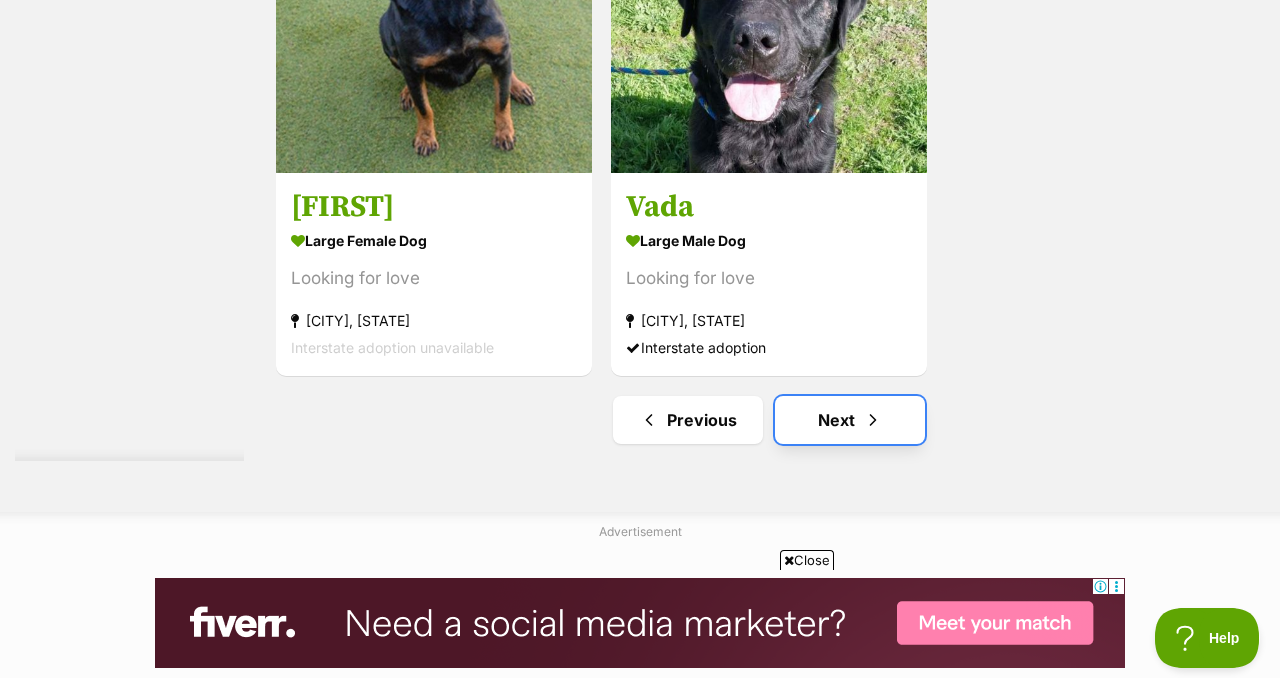 click on "Next" at bounding box center (850, 420) 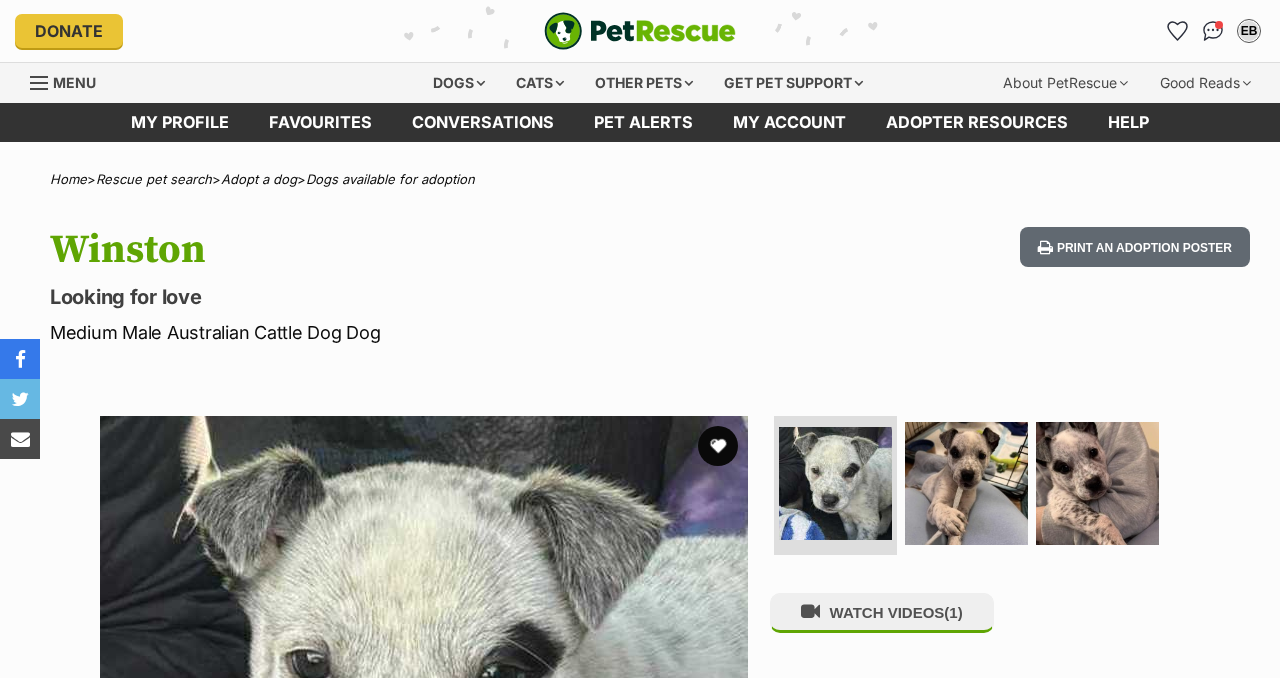 scroll, scrollTop: 76, scrollLeft: 0, axis: vertical 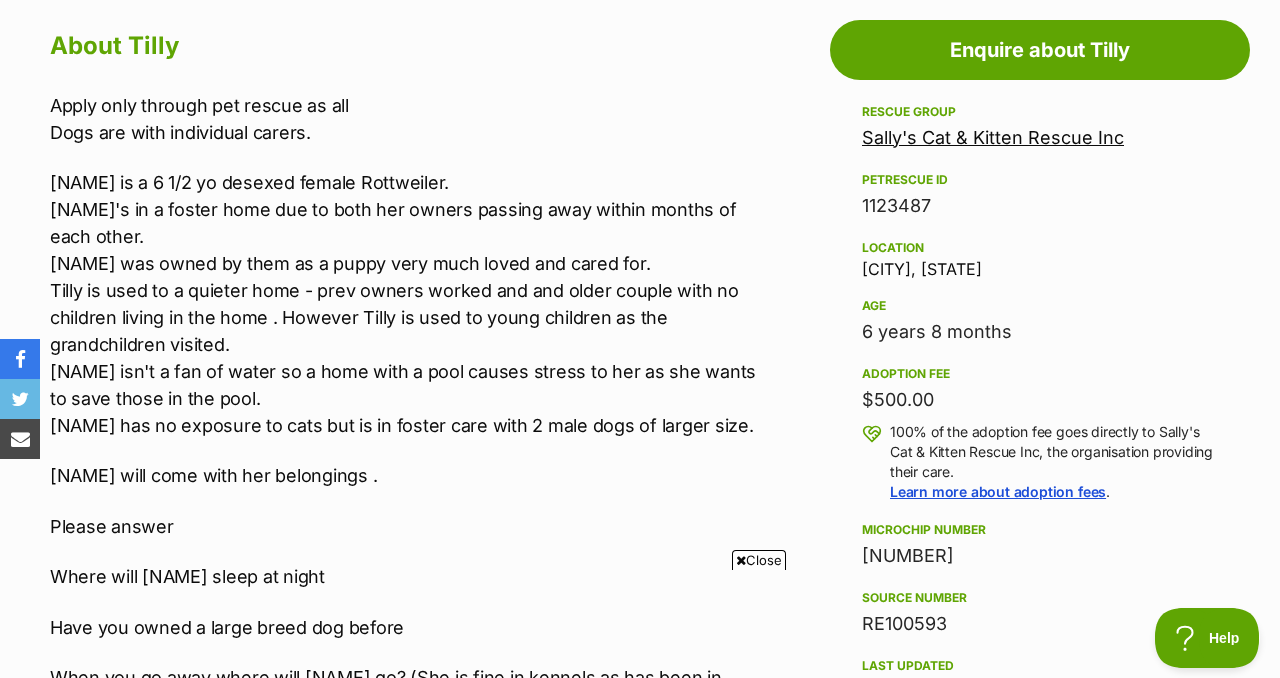 click on "[NAME] will come with her belongings ." at bounding box center [406, 475] 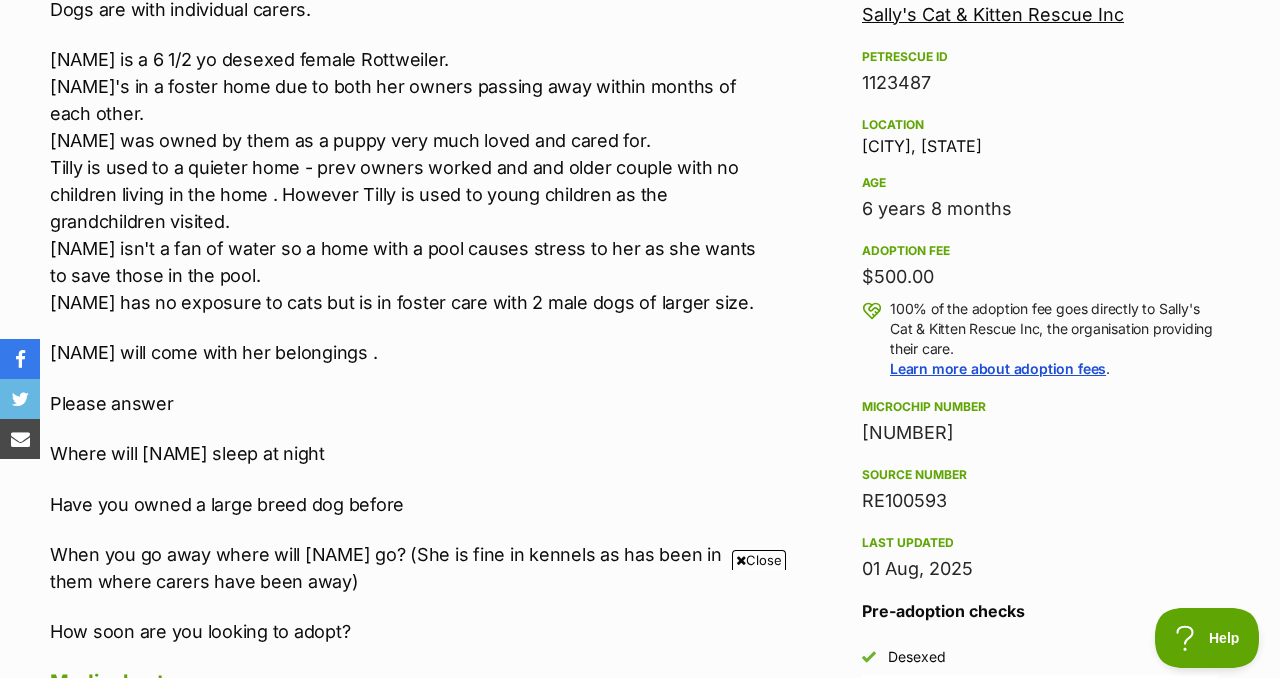 scroll, scrollTop: 0, scrollLeft: 0, axis: both 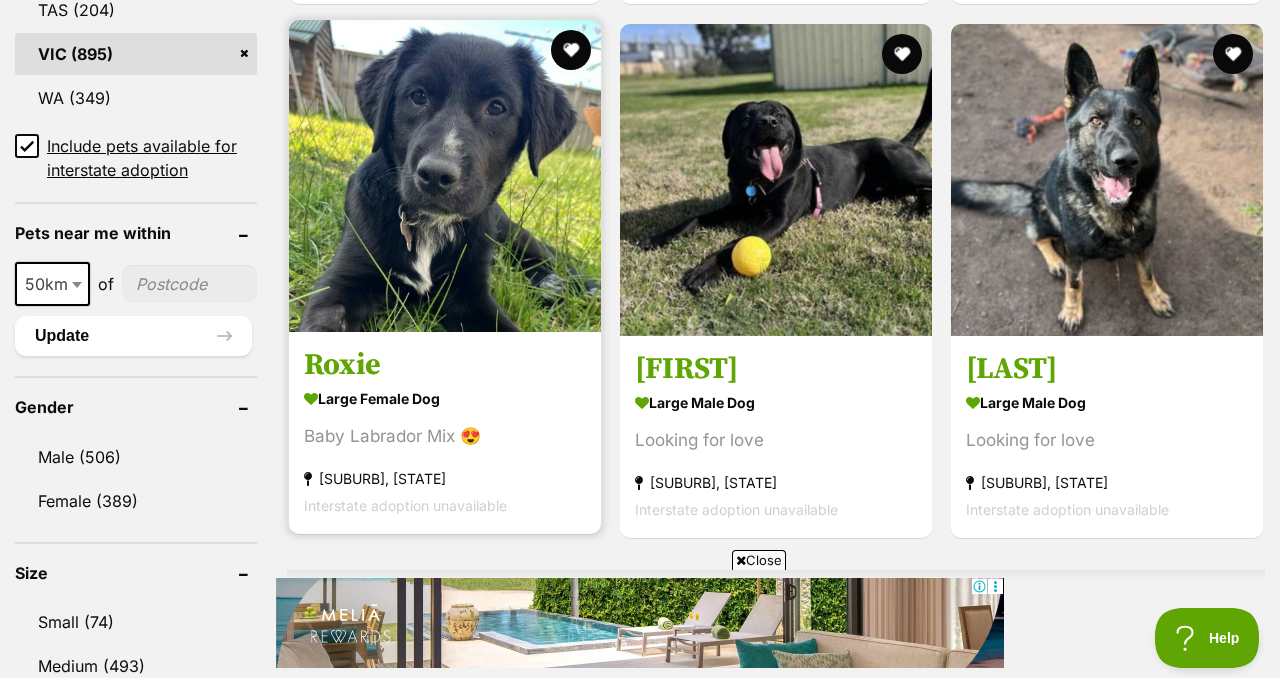 click at bounding box center [445, 176] 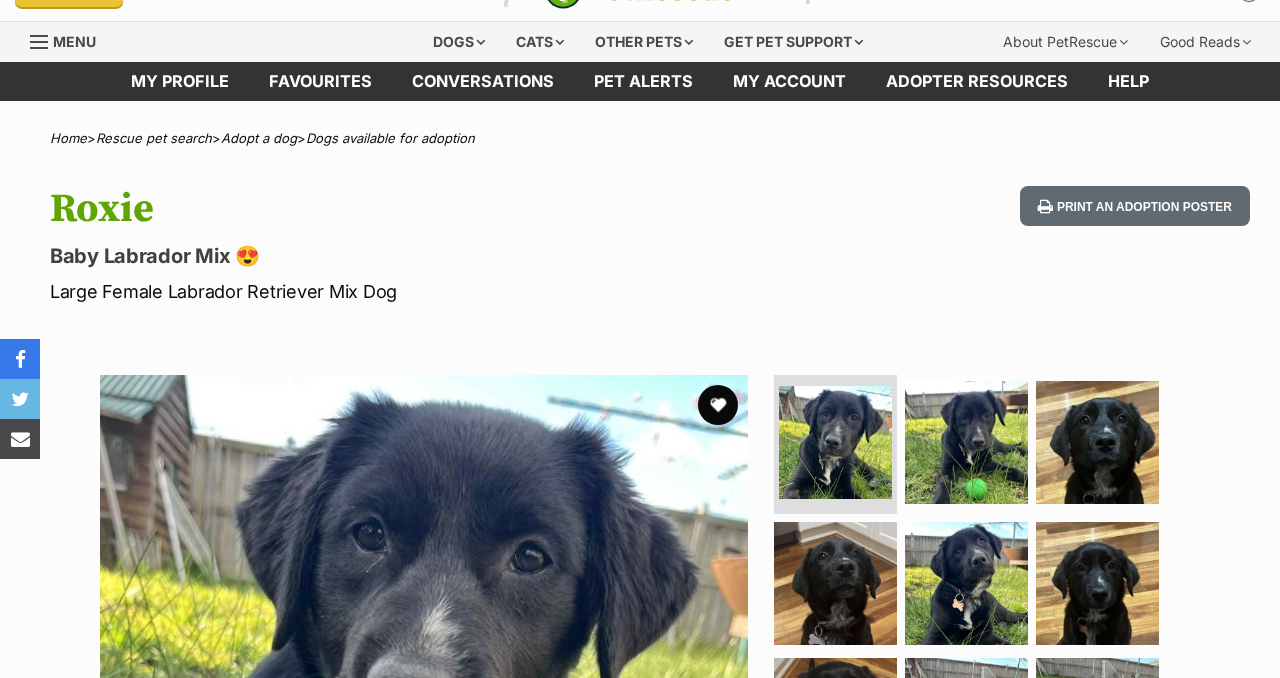 scroll, scrollTop: 0, scrollLeft: 0, axis: both 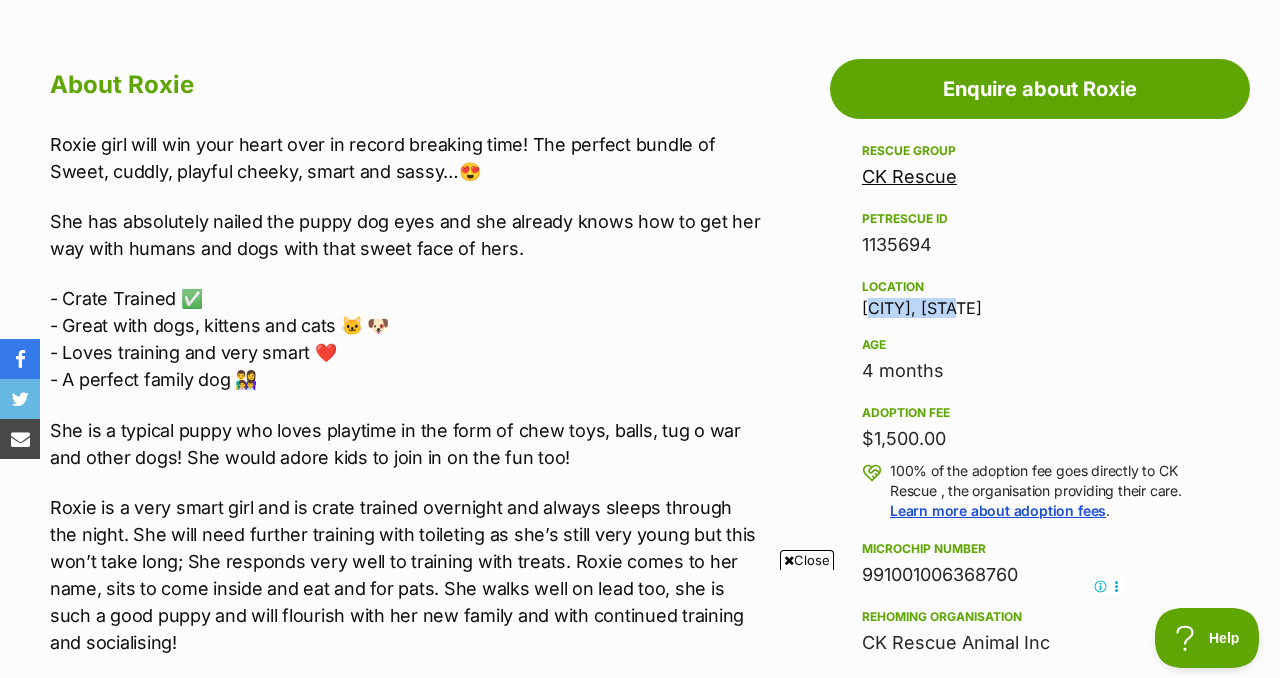 drag, startPoint x: 855, startPoint y: 306, endPoint x: 966, endPoint y: 305, distance: 111.0045 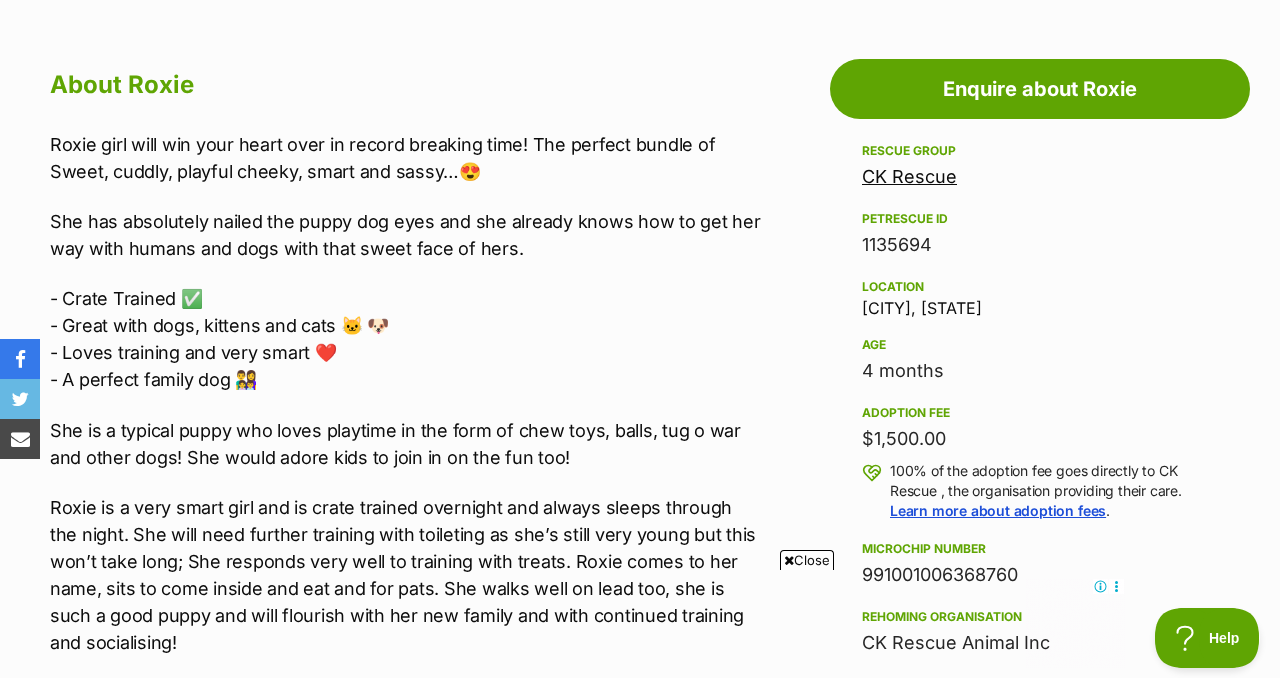 click on "- Crate Trained ✅
- Great with dogs, kittens and cats 🐱 🐶
- Loves training and very smart ❤️
- A perfect family dog 👨‍👩‍👧‍👦" at bounding box center [406, 339] 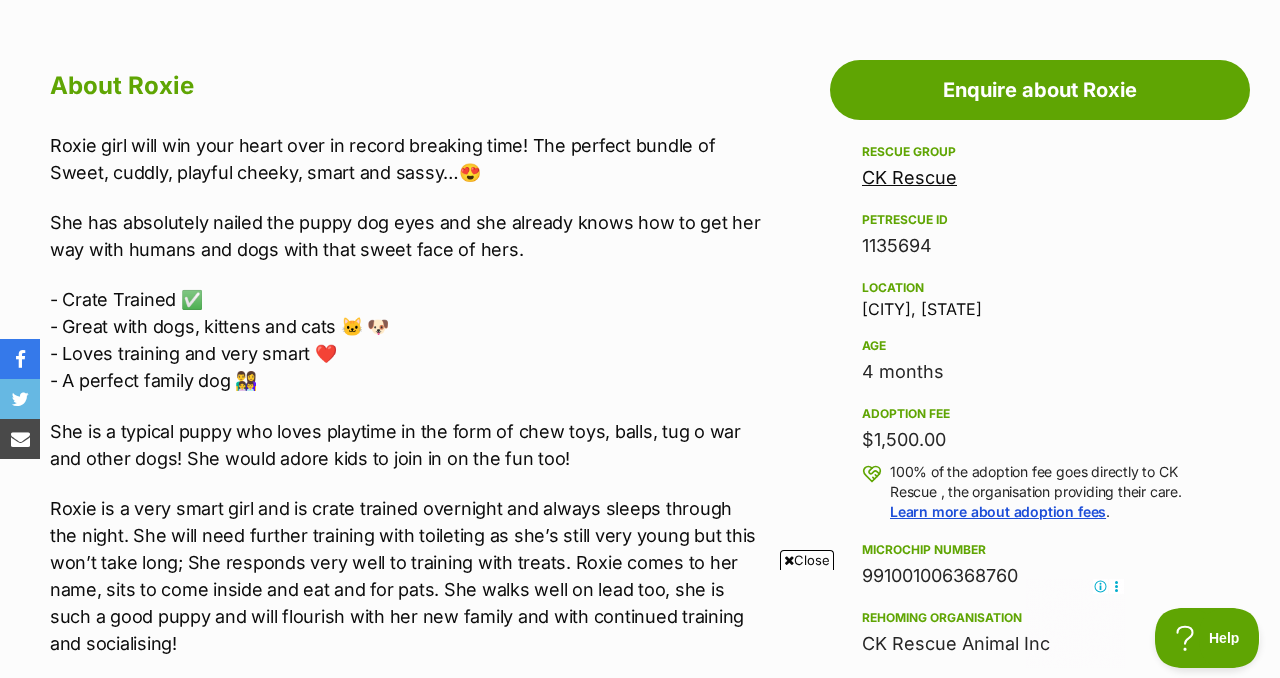 scroll, scrollTop: 1073, scrollLeft: 0, axis: vertical 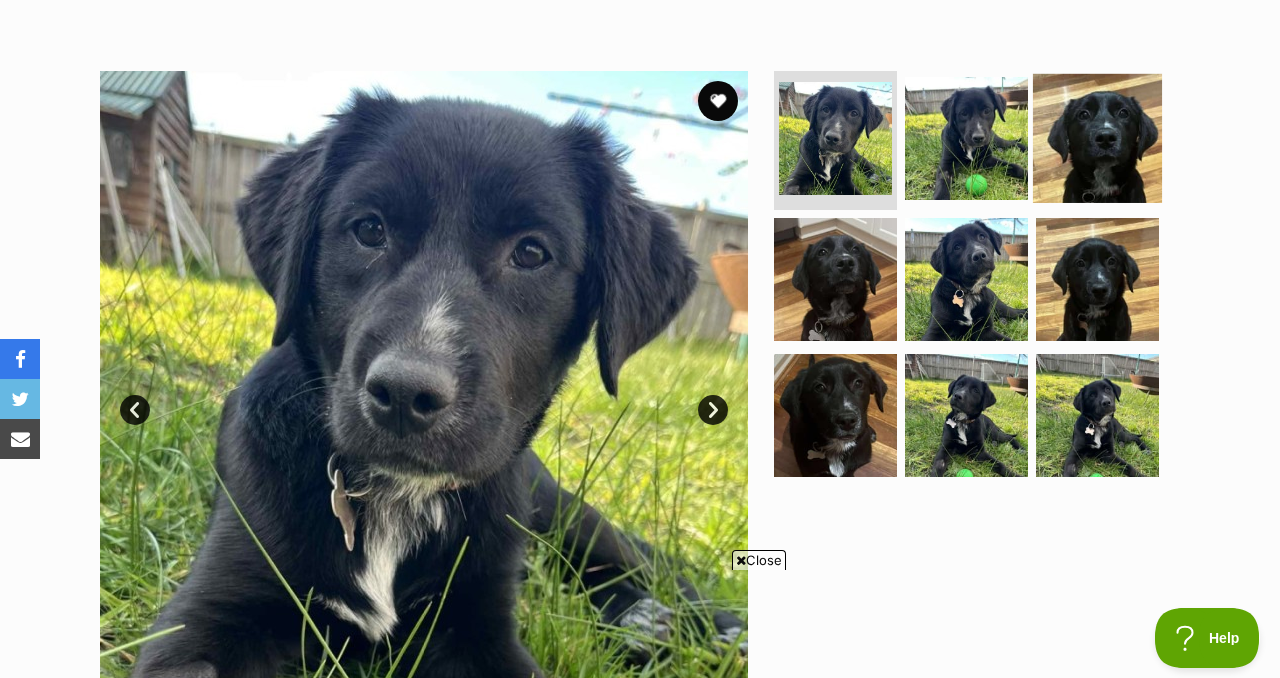 click at bounding box center [1097, 137] 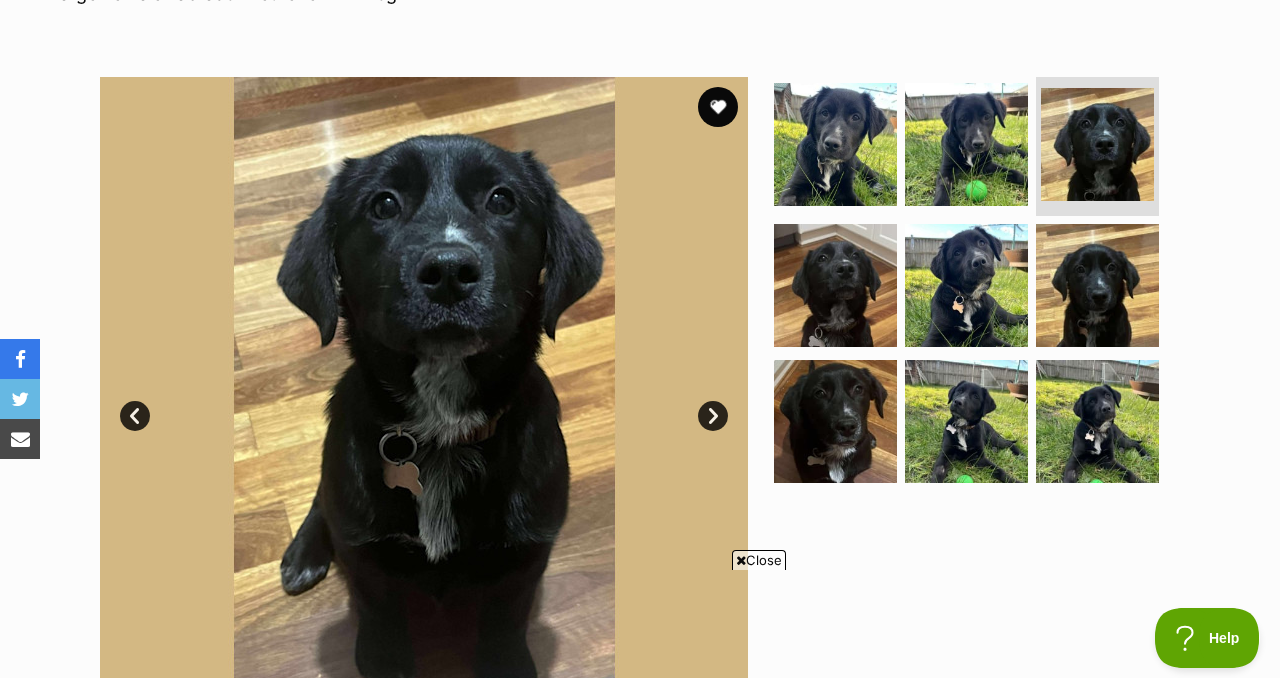 scroll, scrollTop: 341, scrollLeft: 0, axis: vertical 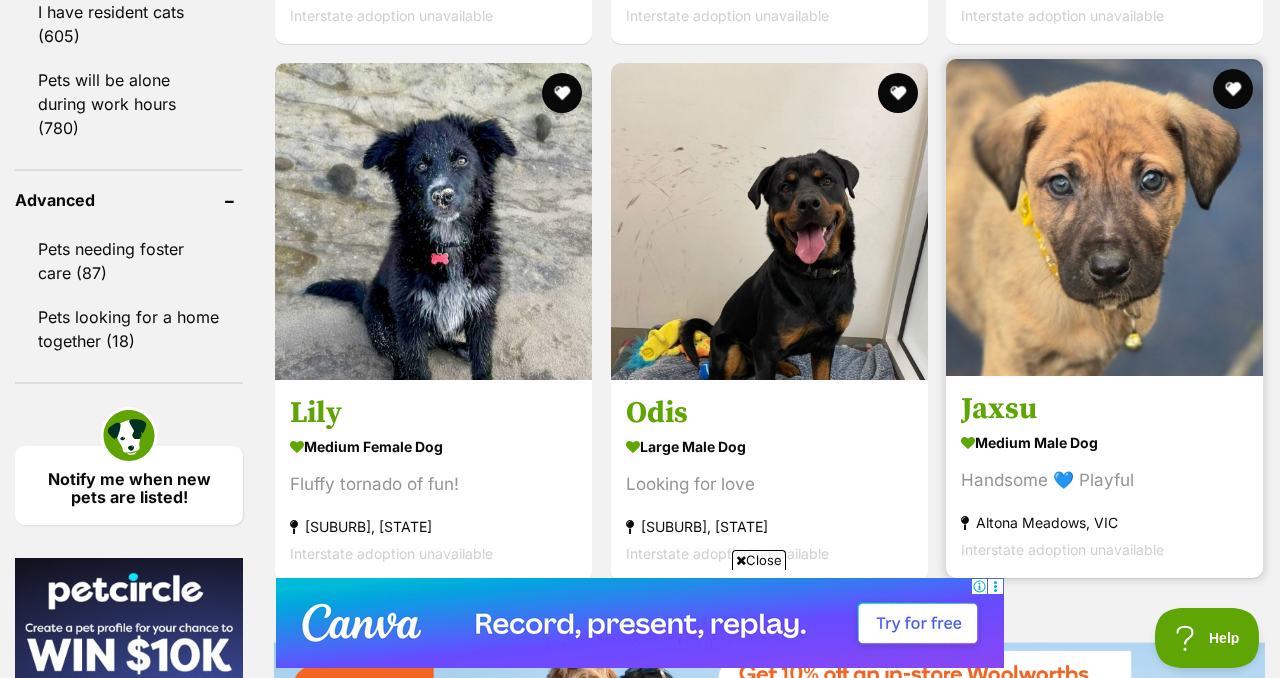 click on "Jaxsu" at bounding box center (1104, 409) 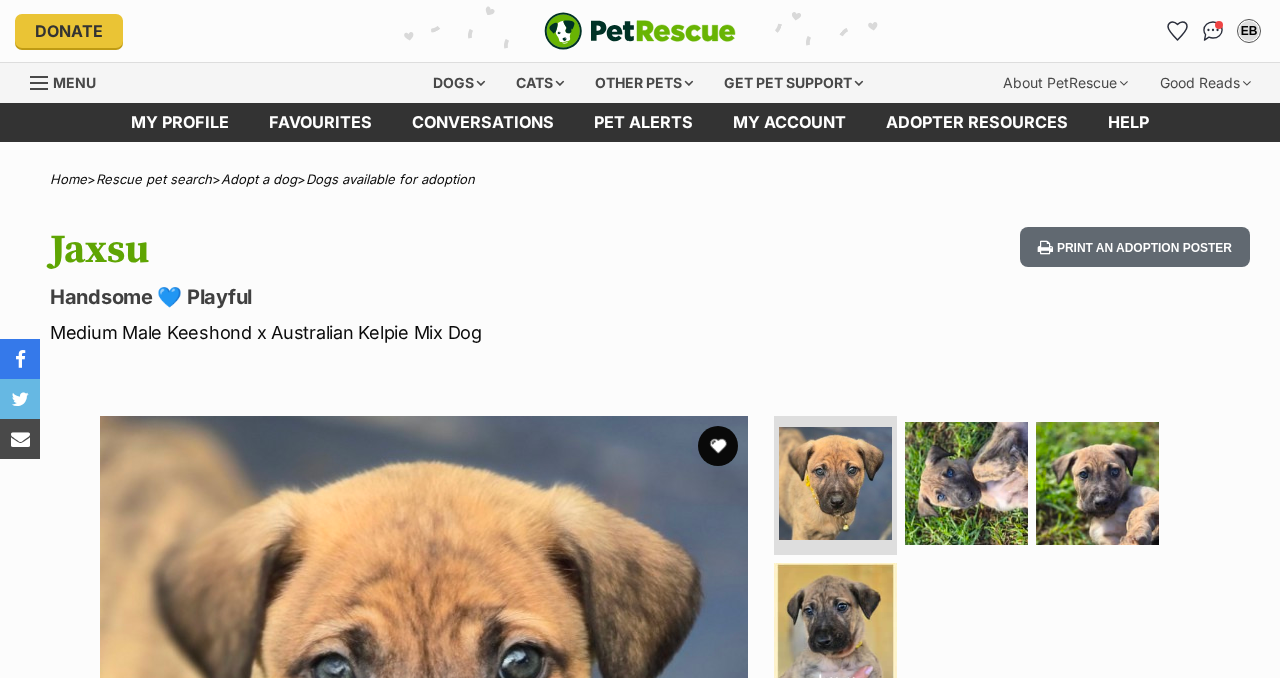 scroll, scrollTop: 0, scrollLeft: 0, axis: both 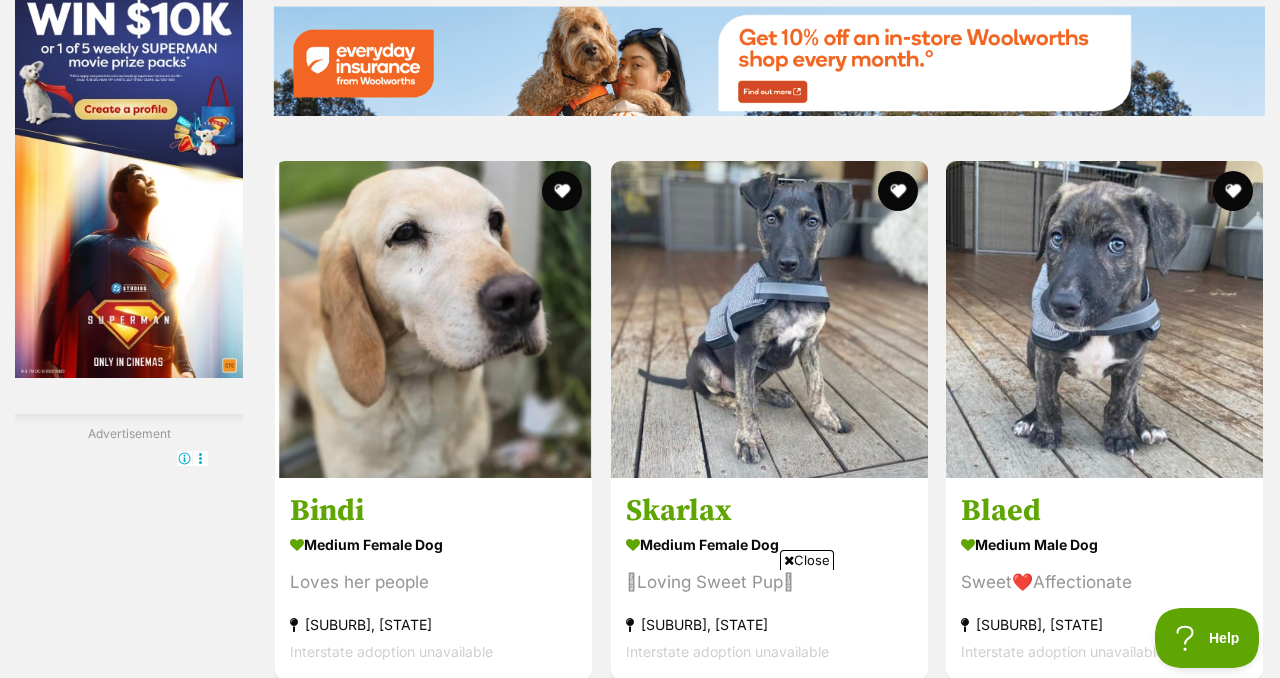 click at bounding box center [1104, 853] 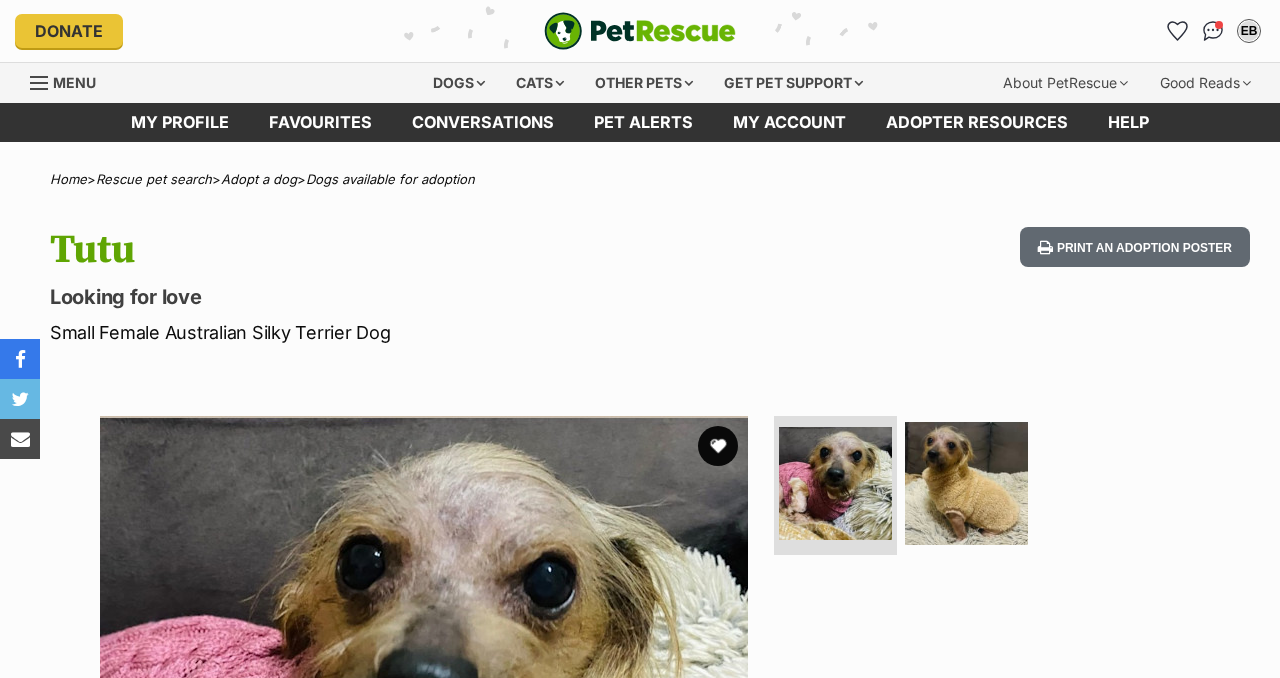 scroll, scrollTop: 0, scrollLeft: 0, axis: both 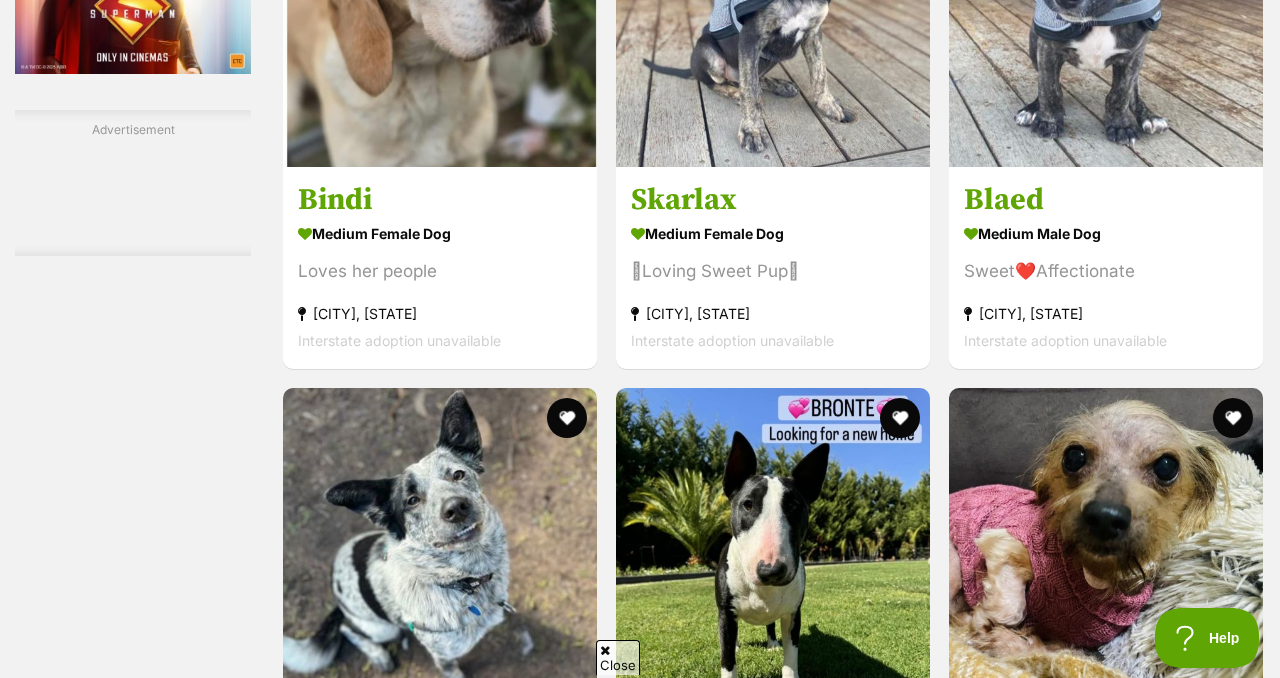 click on "Next" at bounding box center [854, 1675] 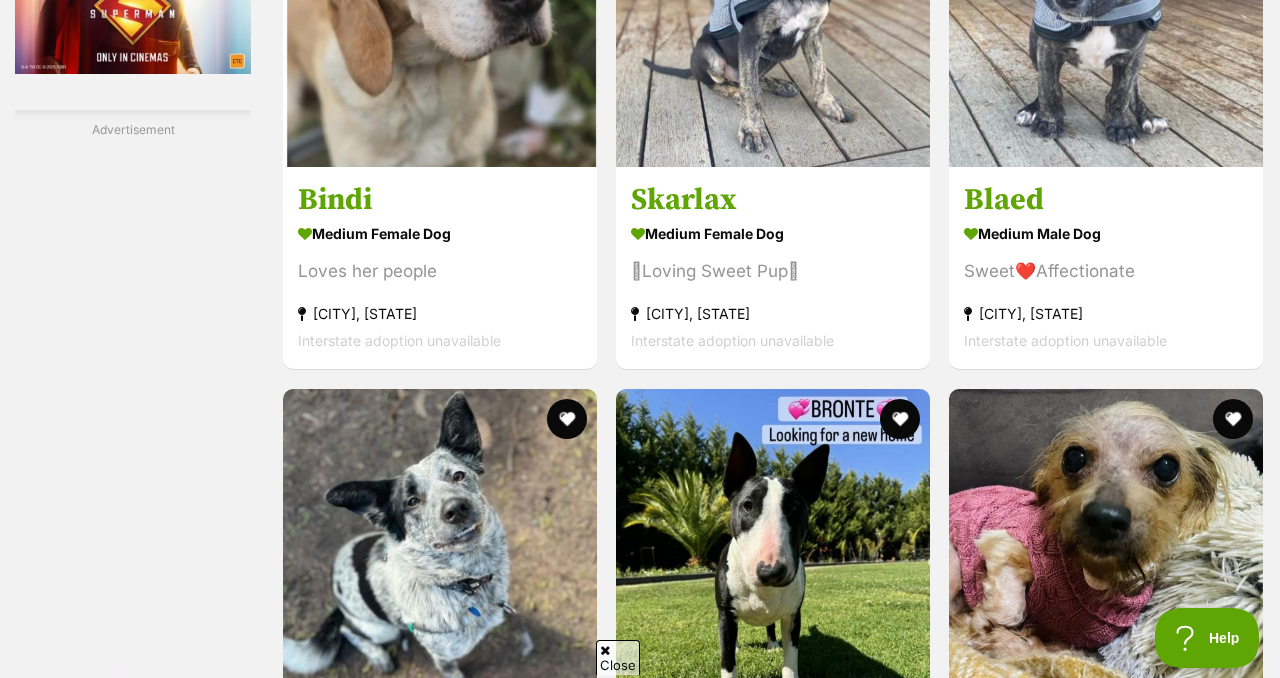 scroll, scrollTop: 0, scrollLeft: 0, axis: both 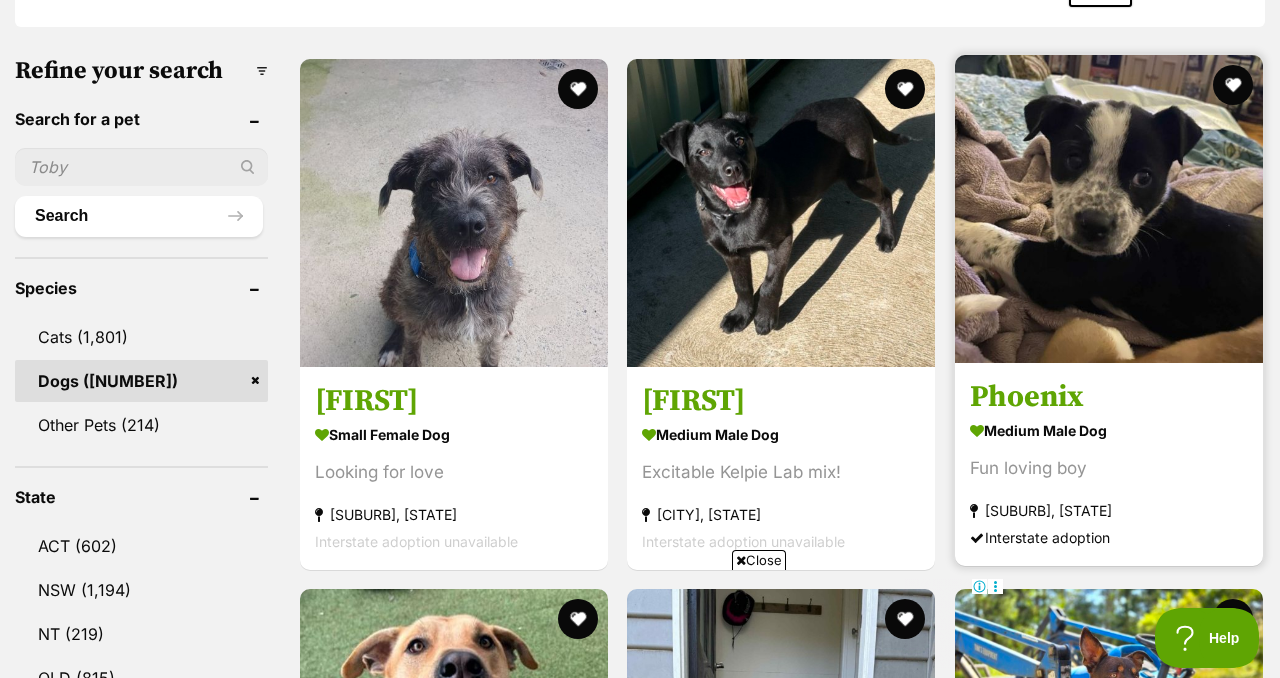 click on "medium male Dog" at bounding box center (1109, 430) 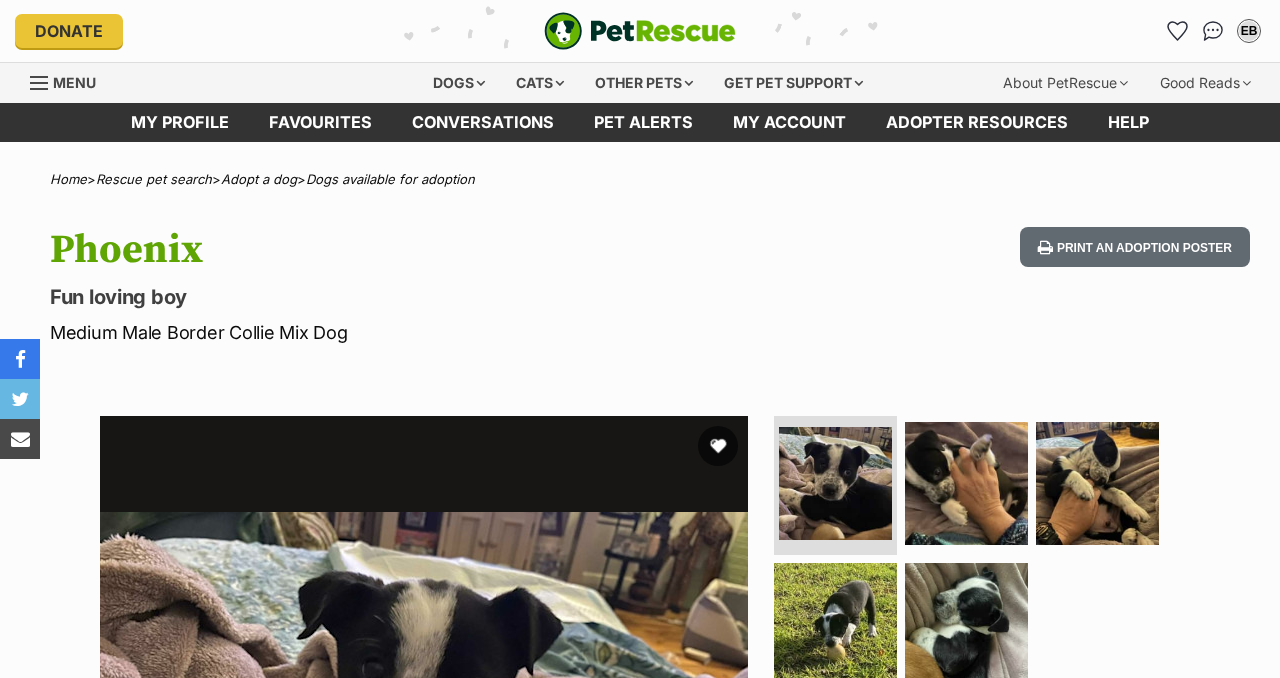 scroll, scrollTop: 0, scrollLeft: 0, axis: both 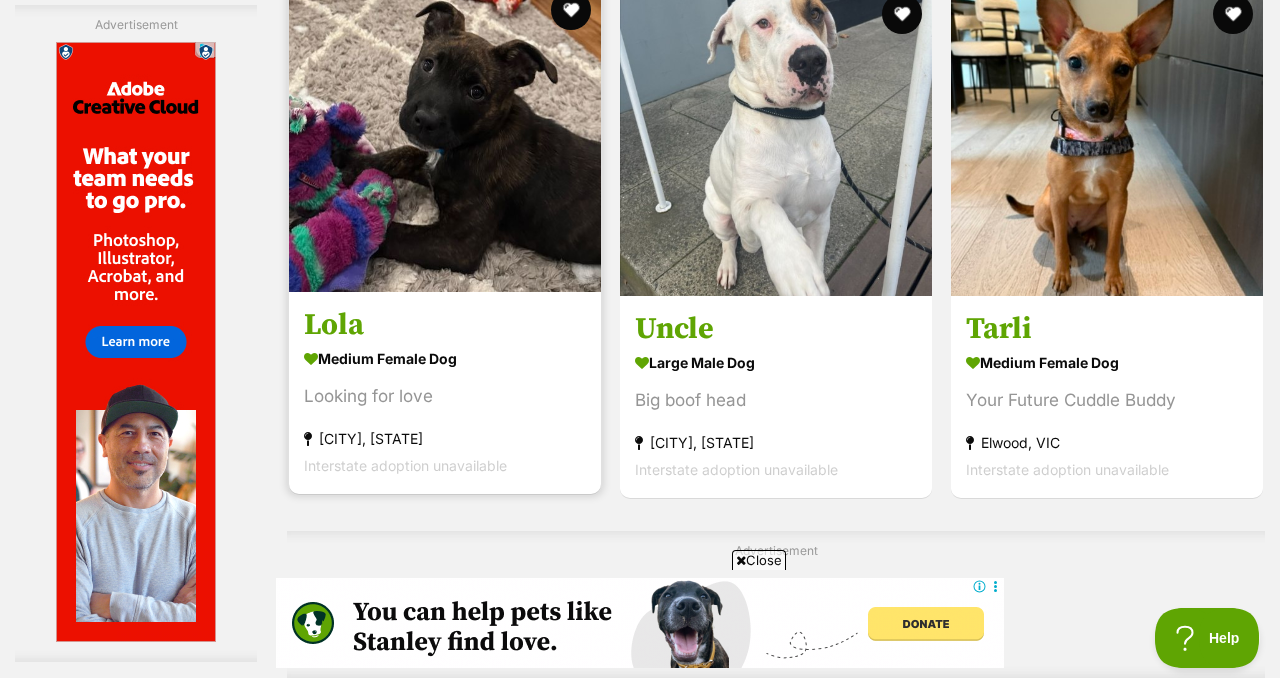 click at bounding box center [445, 136] 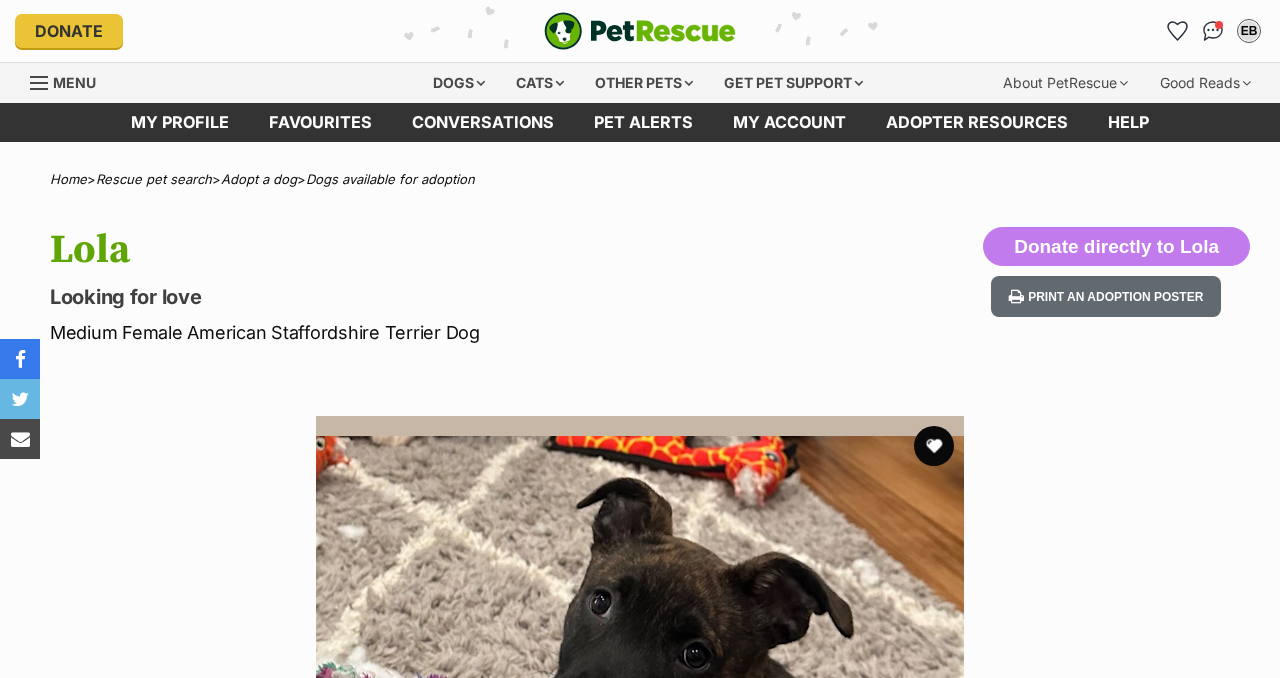 scroll, scrollTop: 0, scrollLeft: 0, axis: both 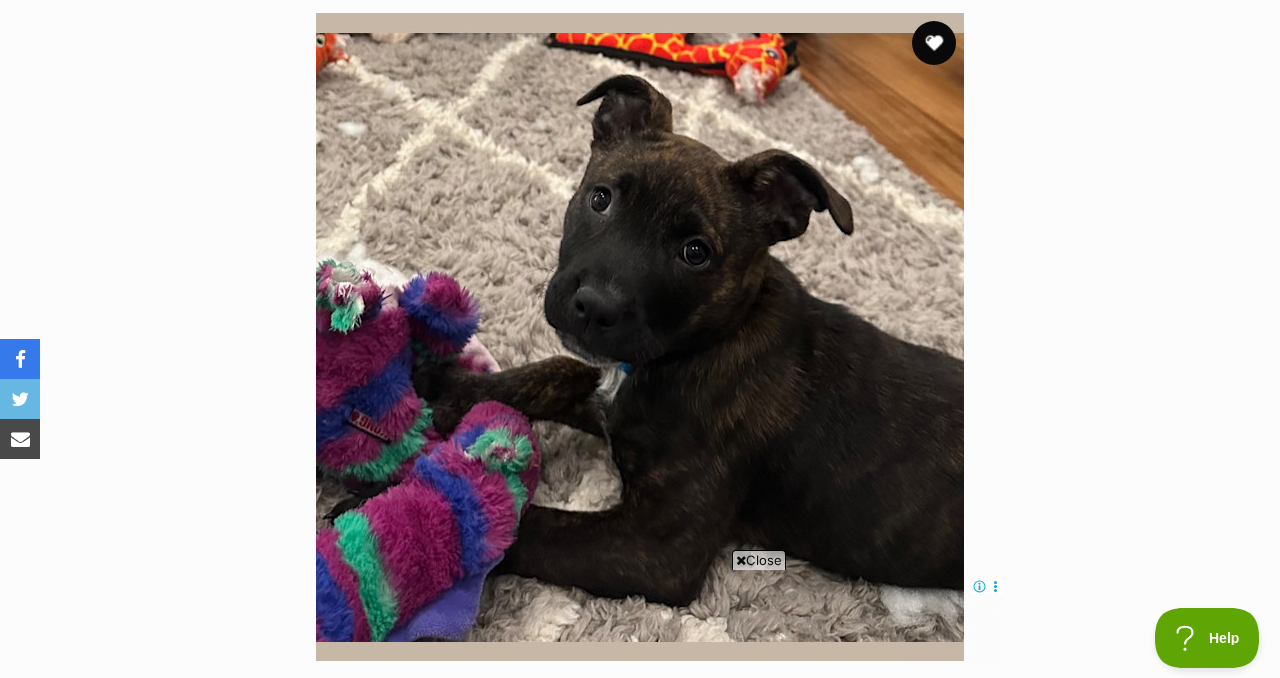 click at bounding box center (934, 43) 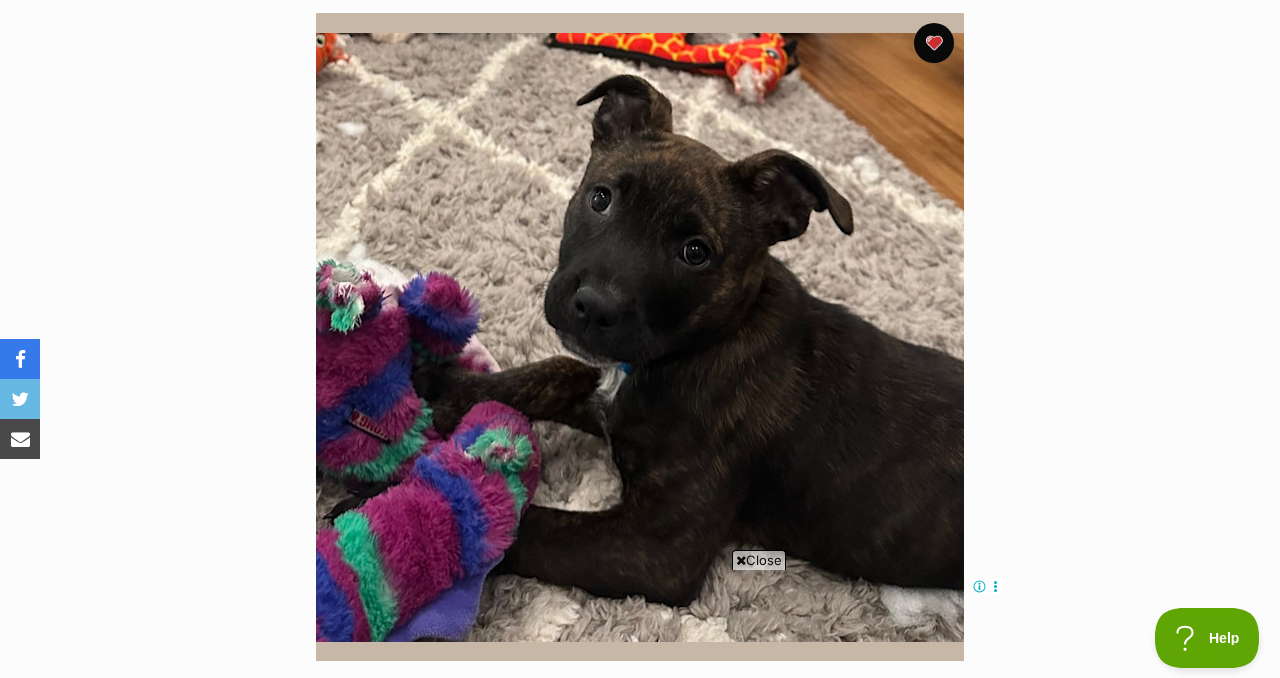 scroll, scrollTop: 0, scrollLeft: 0, axis: both 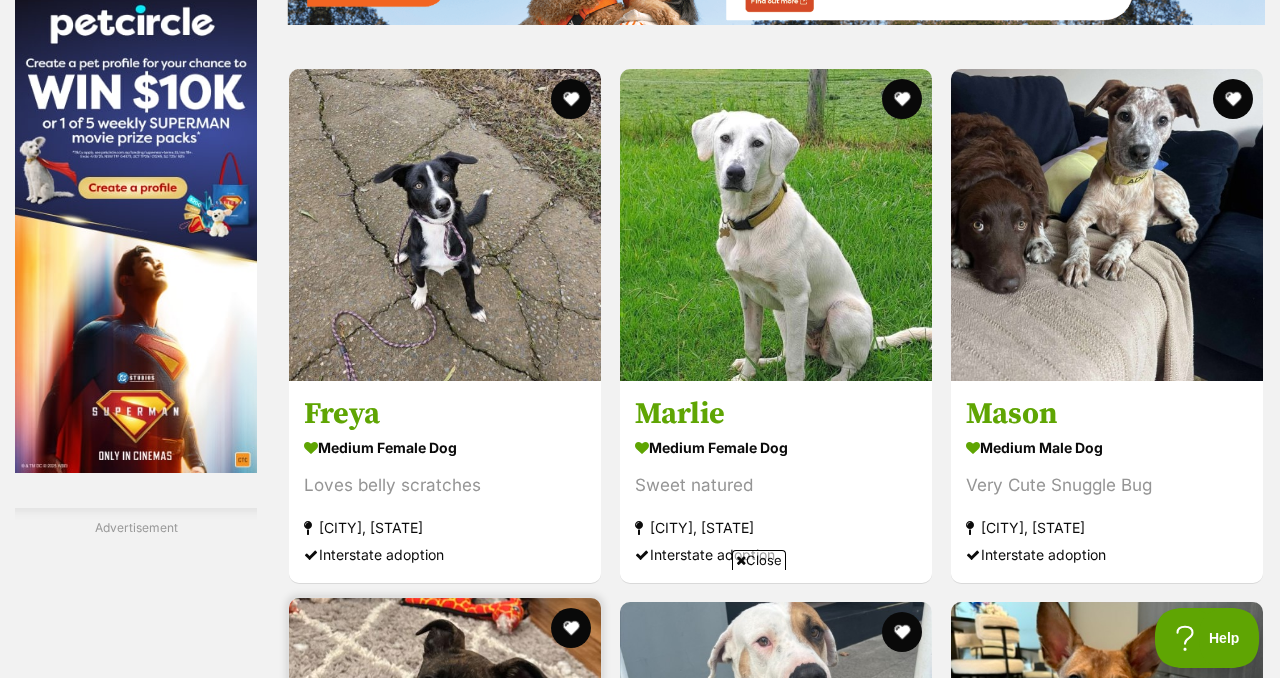click at bounding box center [445, 754] 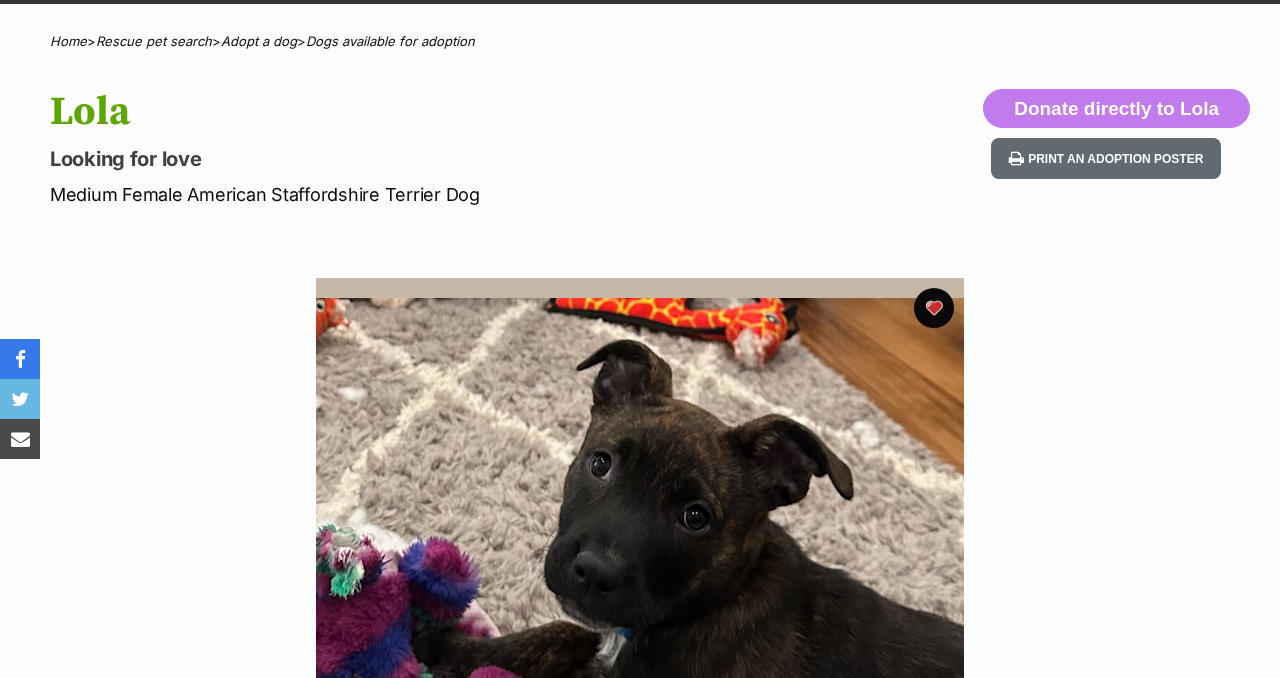 scroll, scrollTop: 0, scrollLeft: 0, axis: both 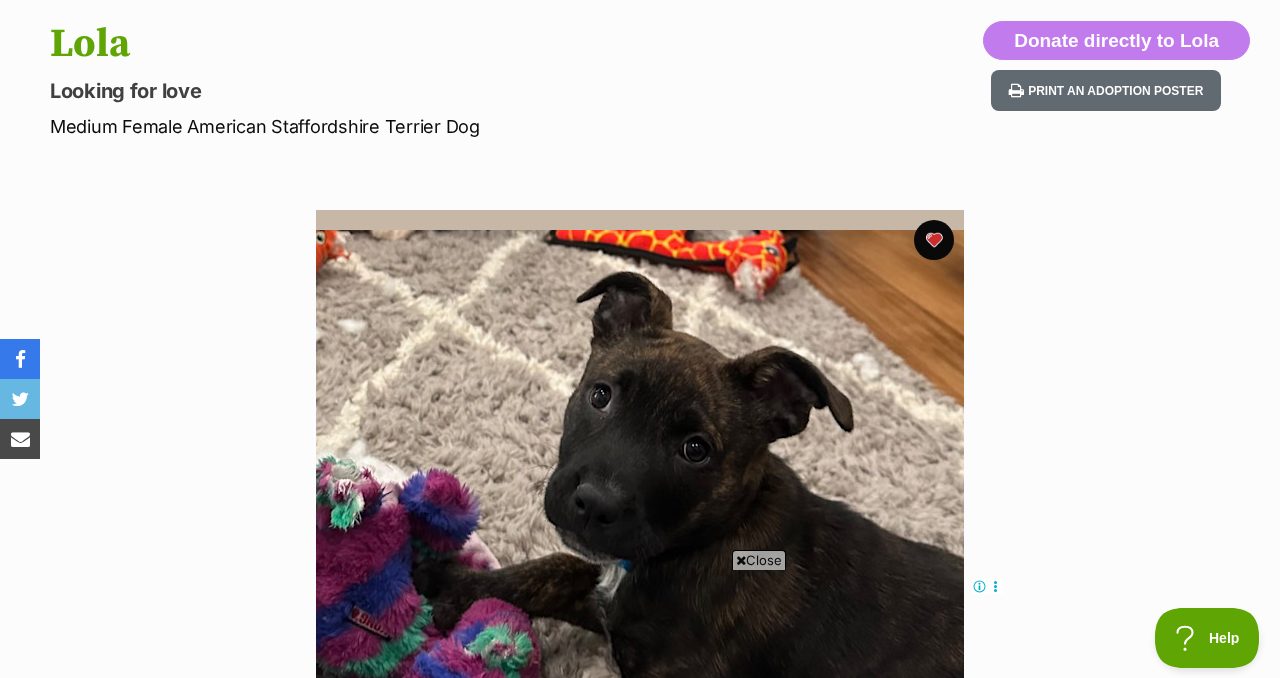 drag, startPoint x: 184, startPoint y: 126, endPoint x: 487, endPoint y: 124, distance: 303.0066 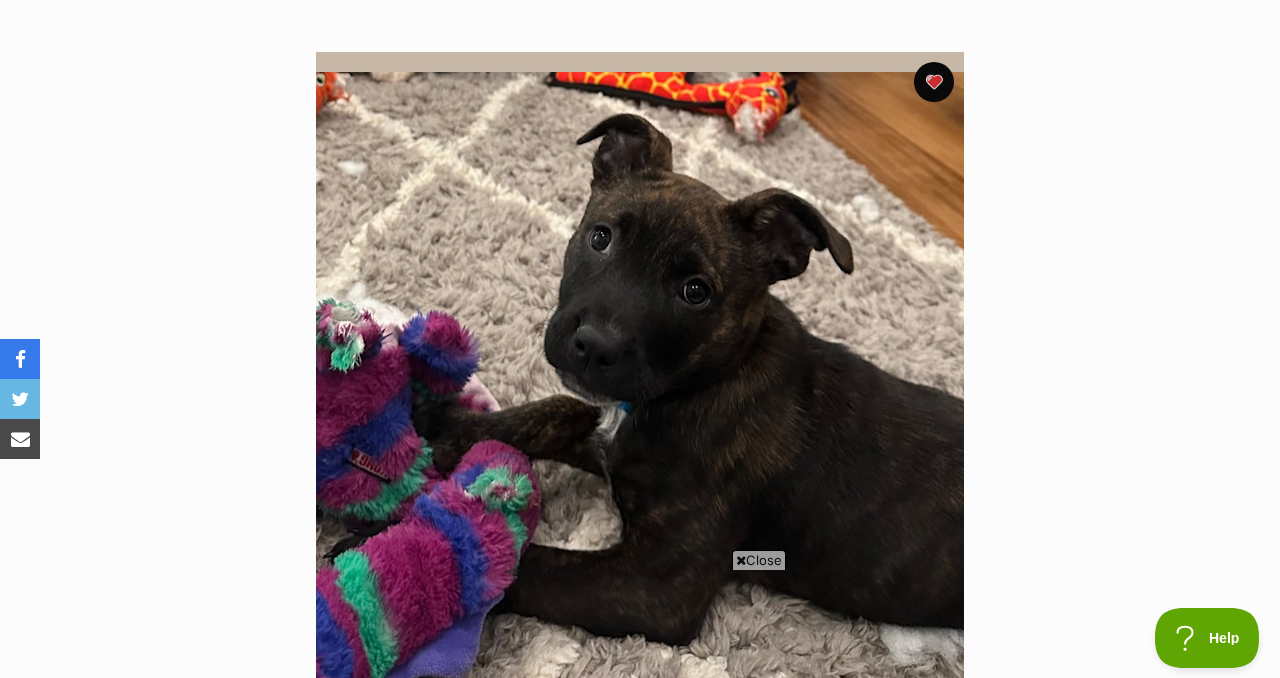 scroll, scrollTop: 0, scrollLeft: 0, axis: both 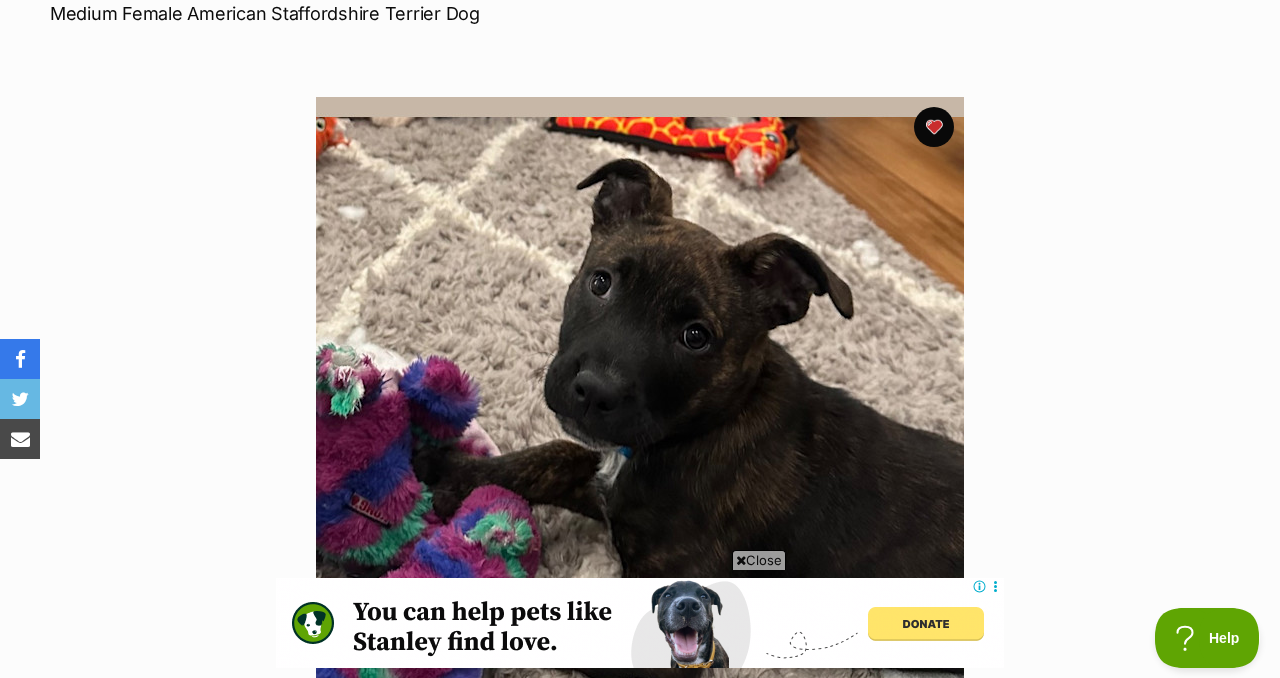 click at bounding box center (640, 421) 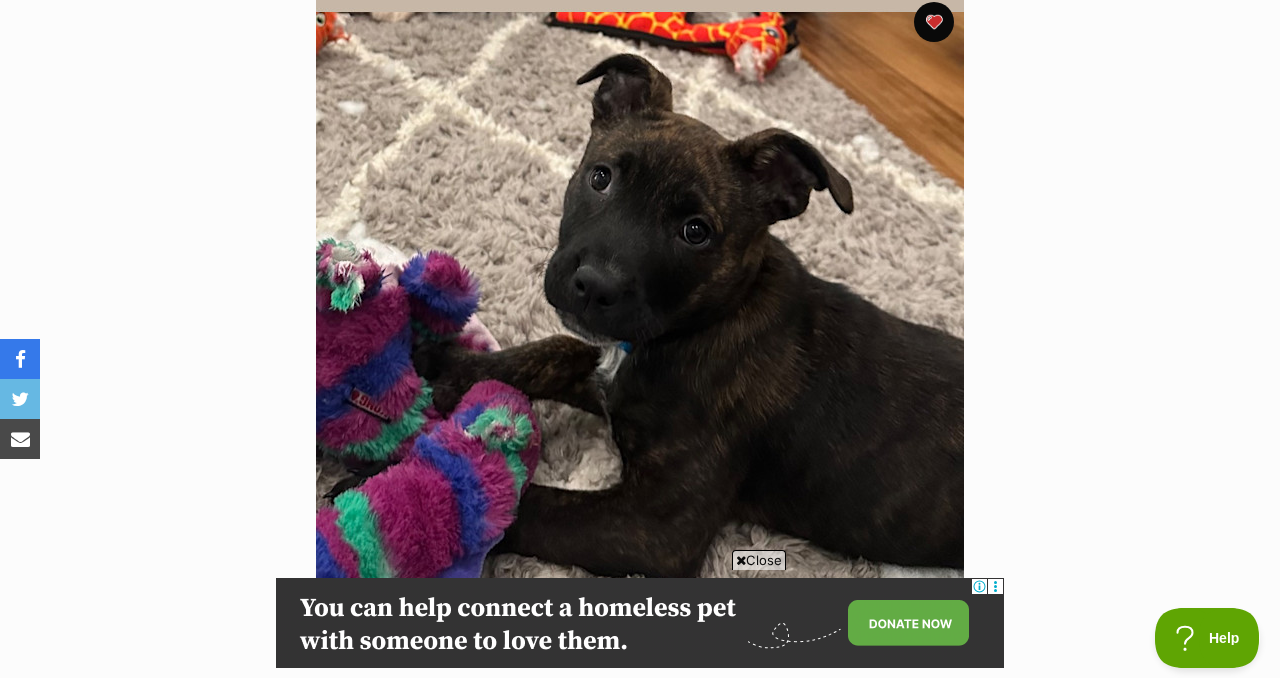 scroll, scrollTop: 0, scrollLeft: 0, axis: both 